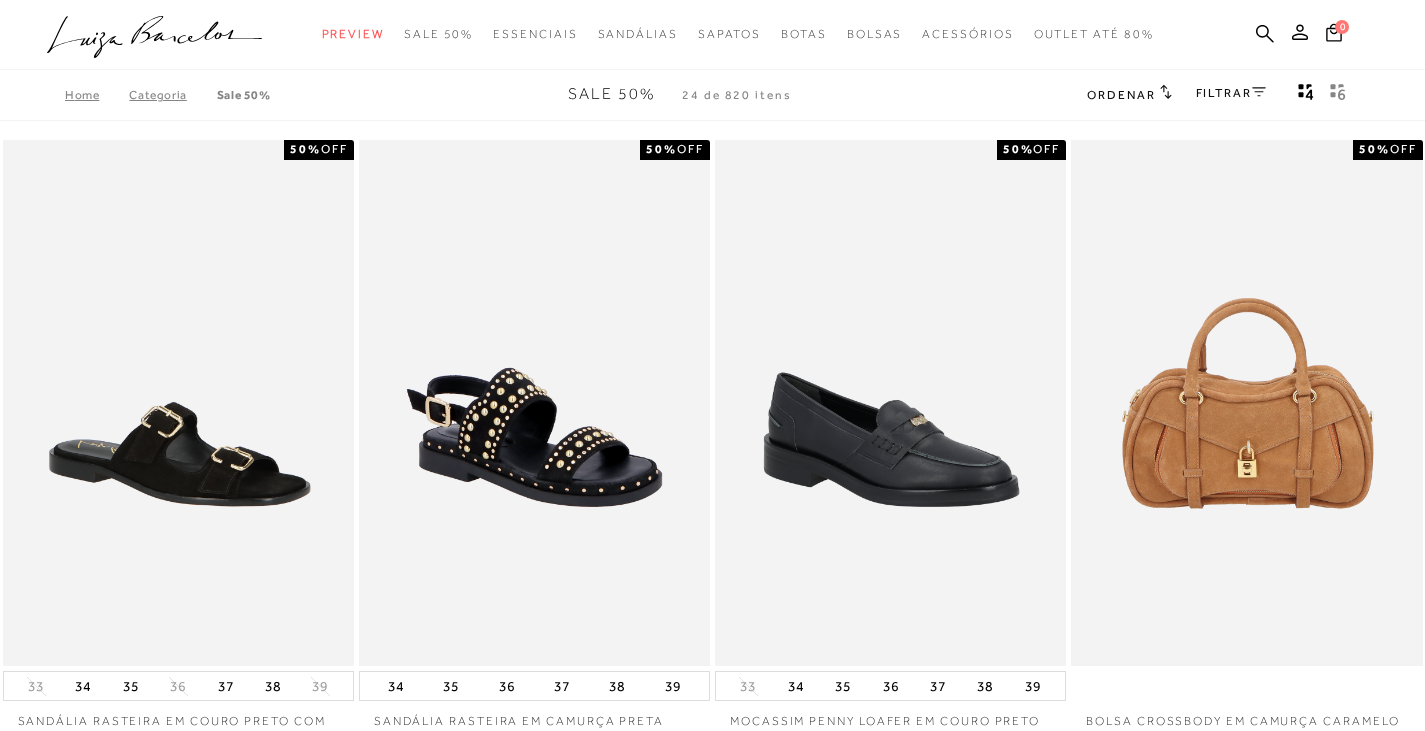 scroll, scrollTop: 0, scrollLeft: 0, axis: both 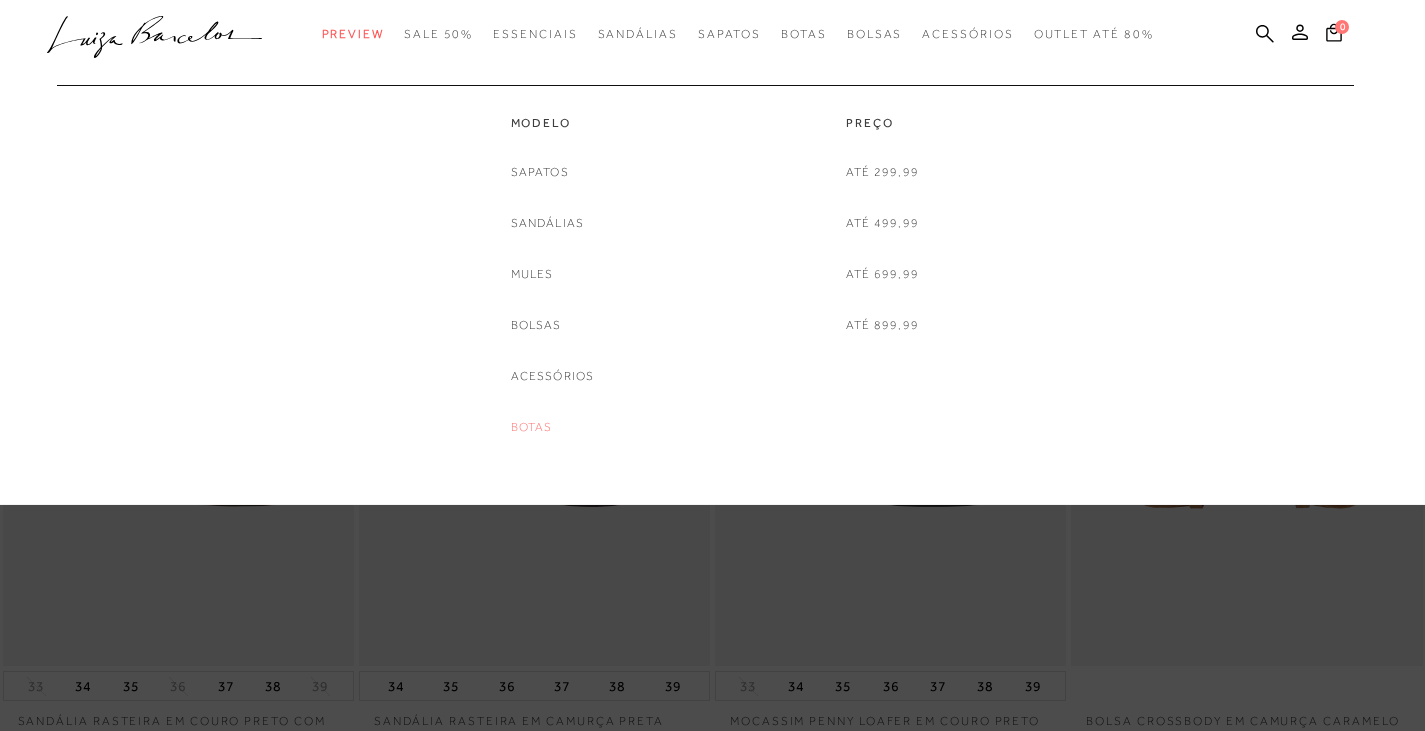click on "Botas" at bounding box center (532, 427) 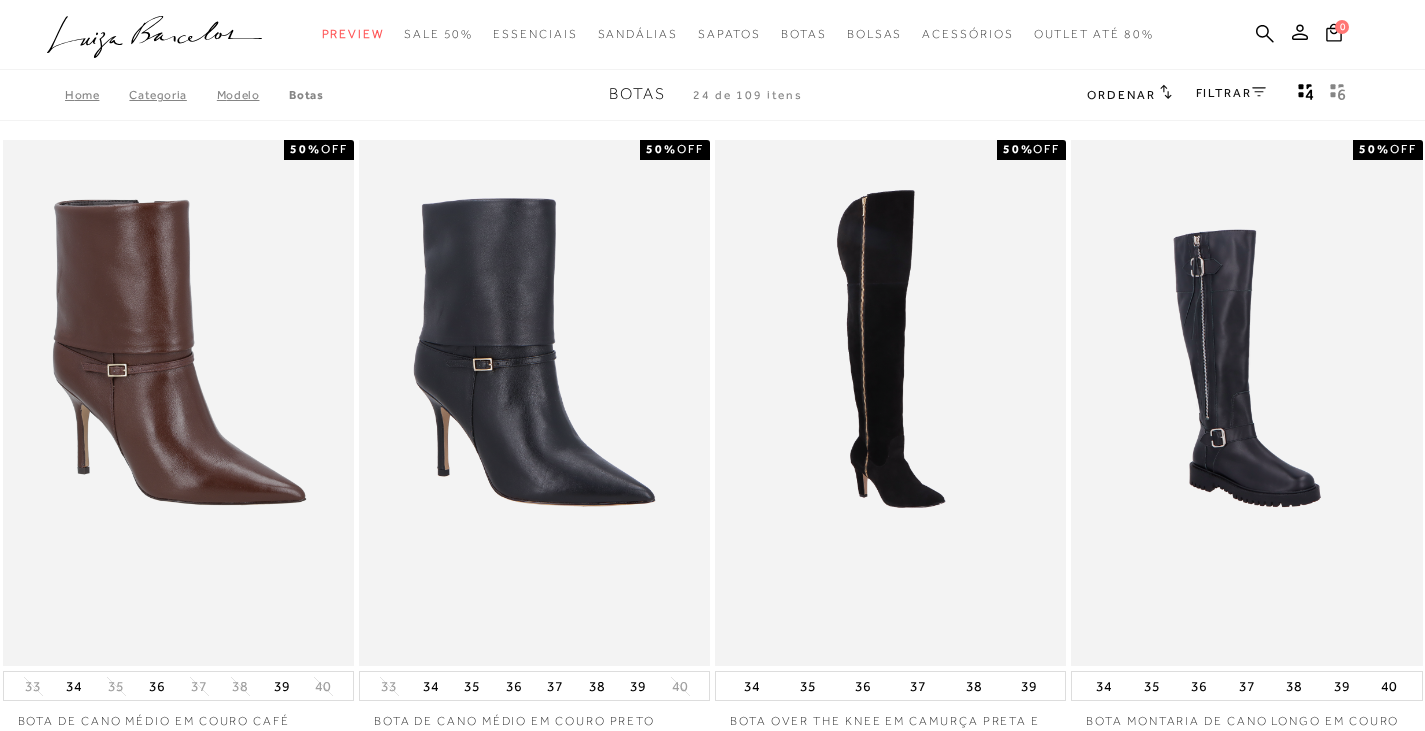 click on "FILTRAR" at bounding box center (1231, 95) 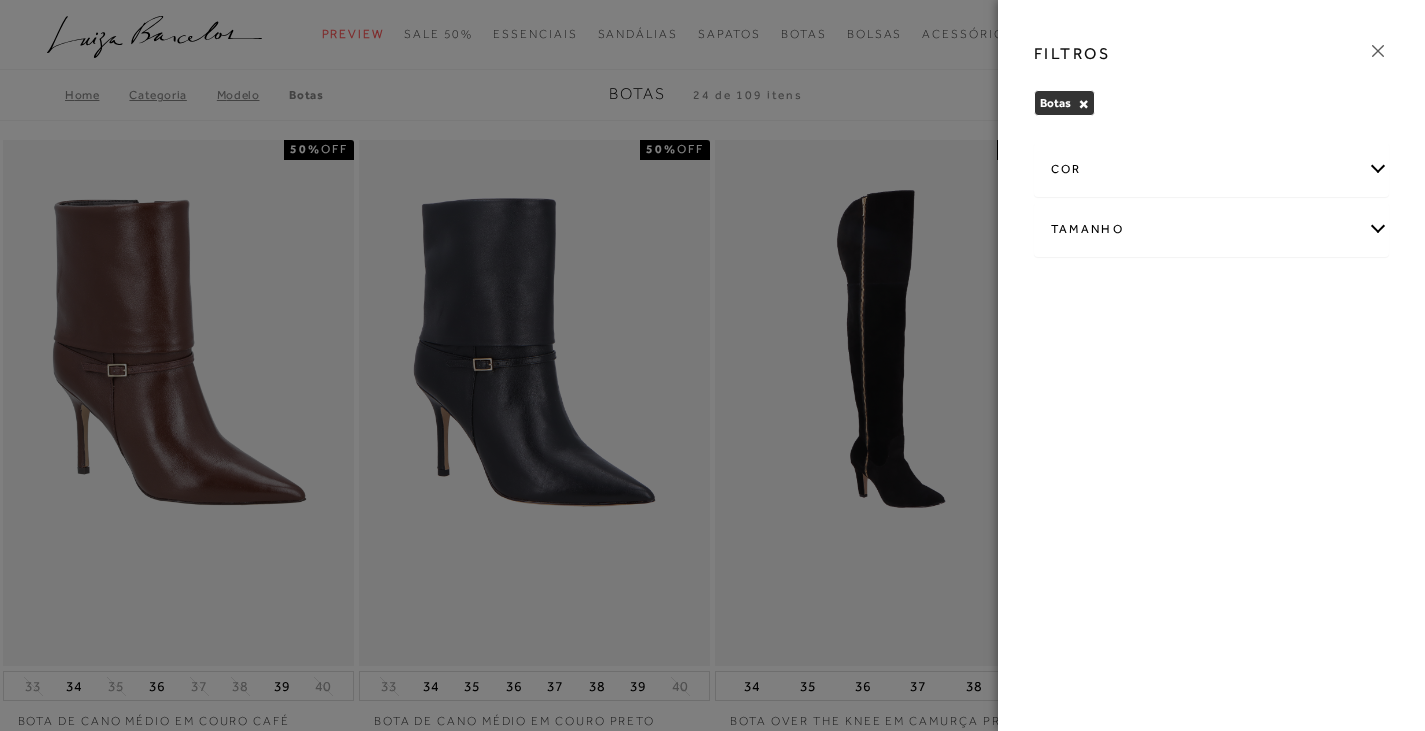 click on "Tamanho" at bounding box center [1212, 229] 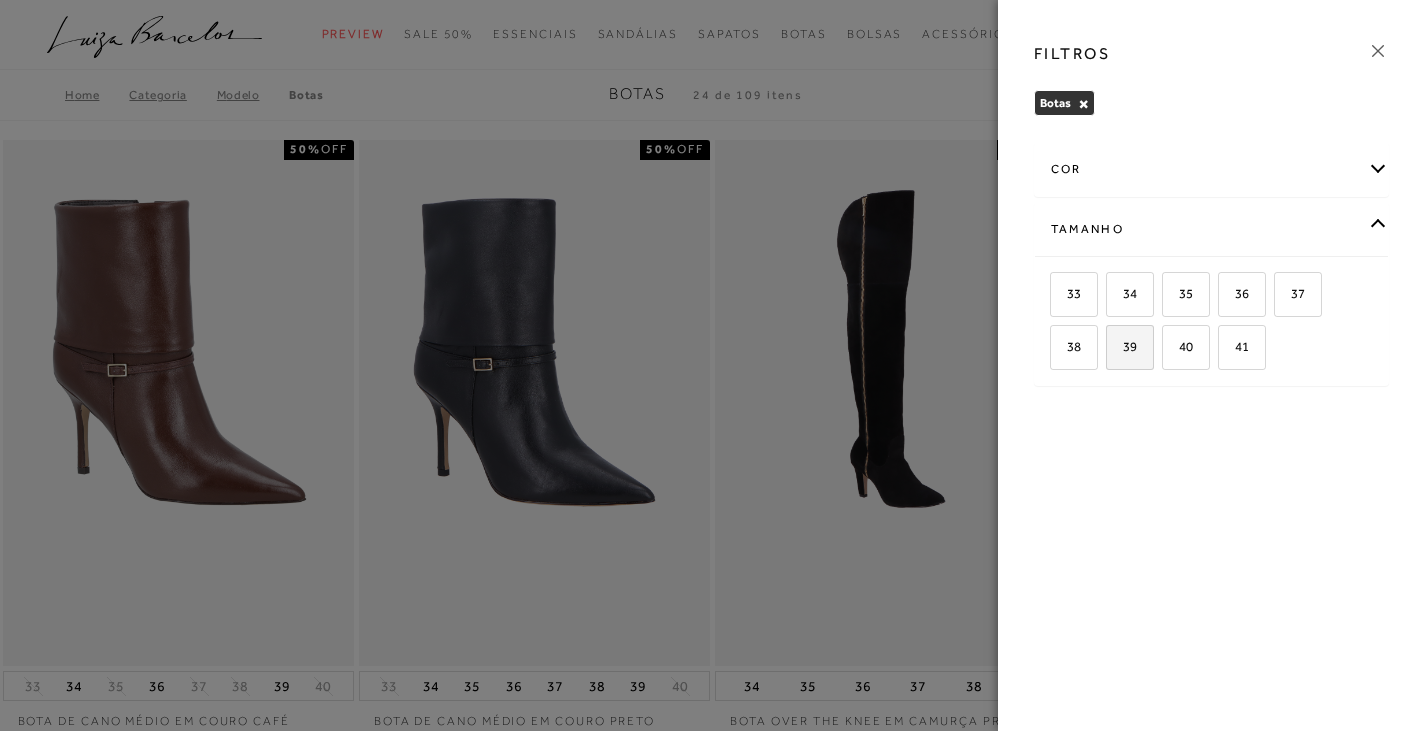 click on "39" at bounding box center (1130, 347) 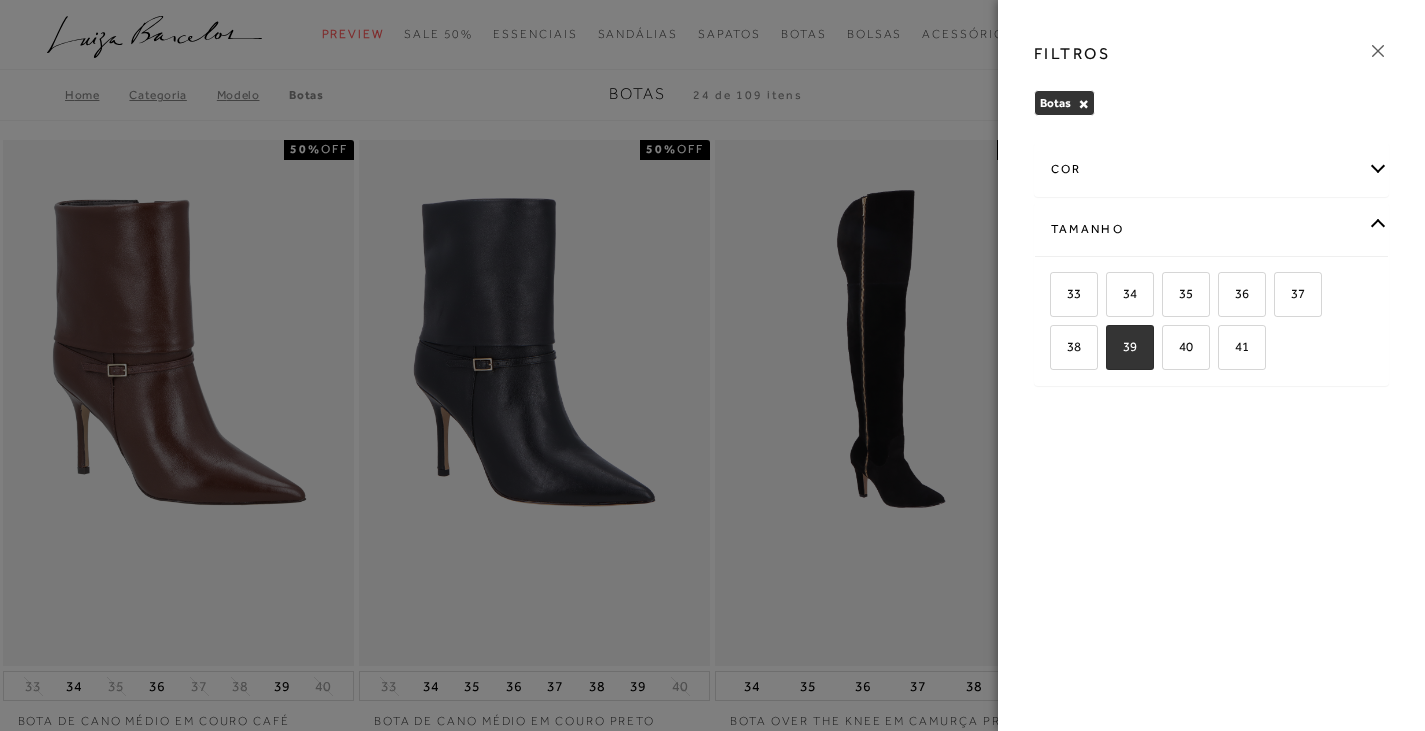 checkbox on "true" 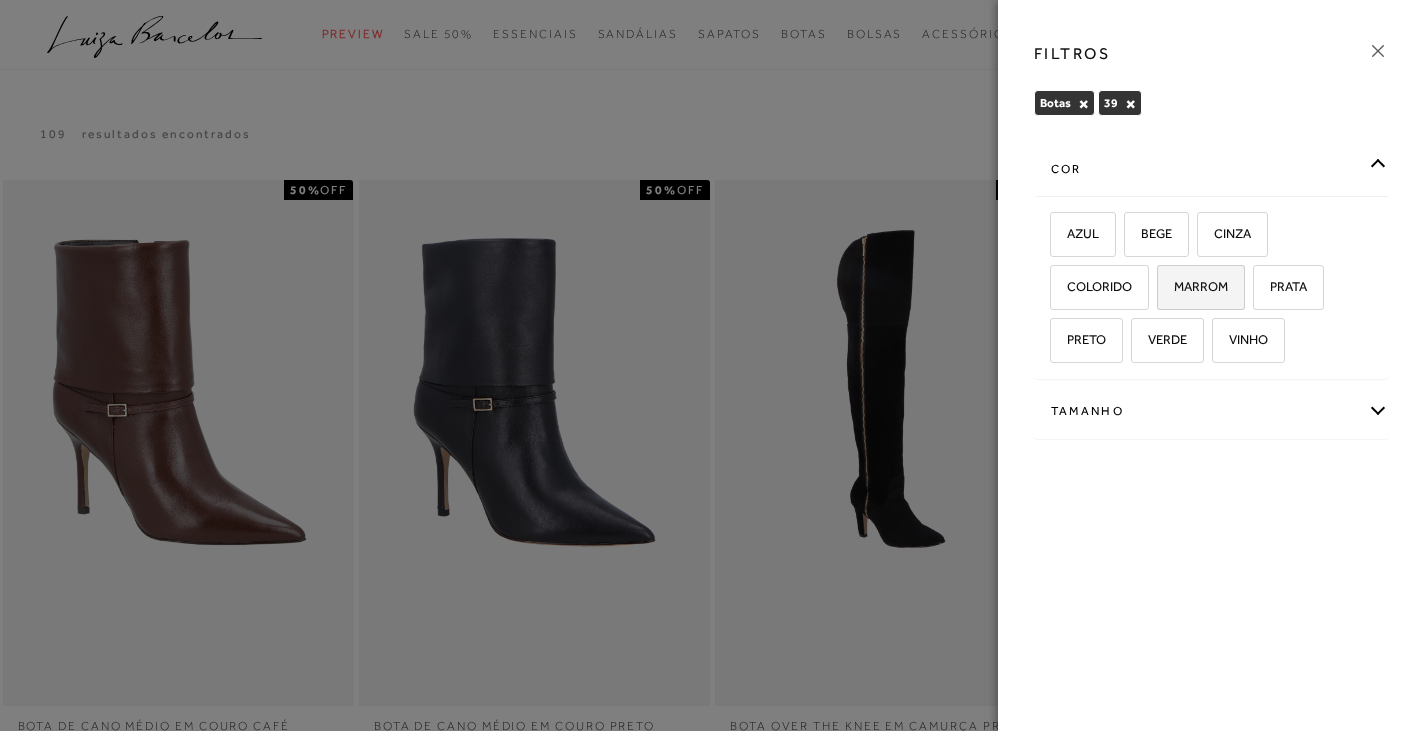 click on "MARROM" at bounding box center (1193, 286) 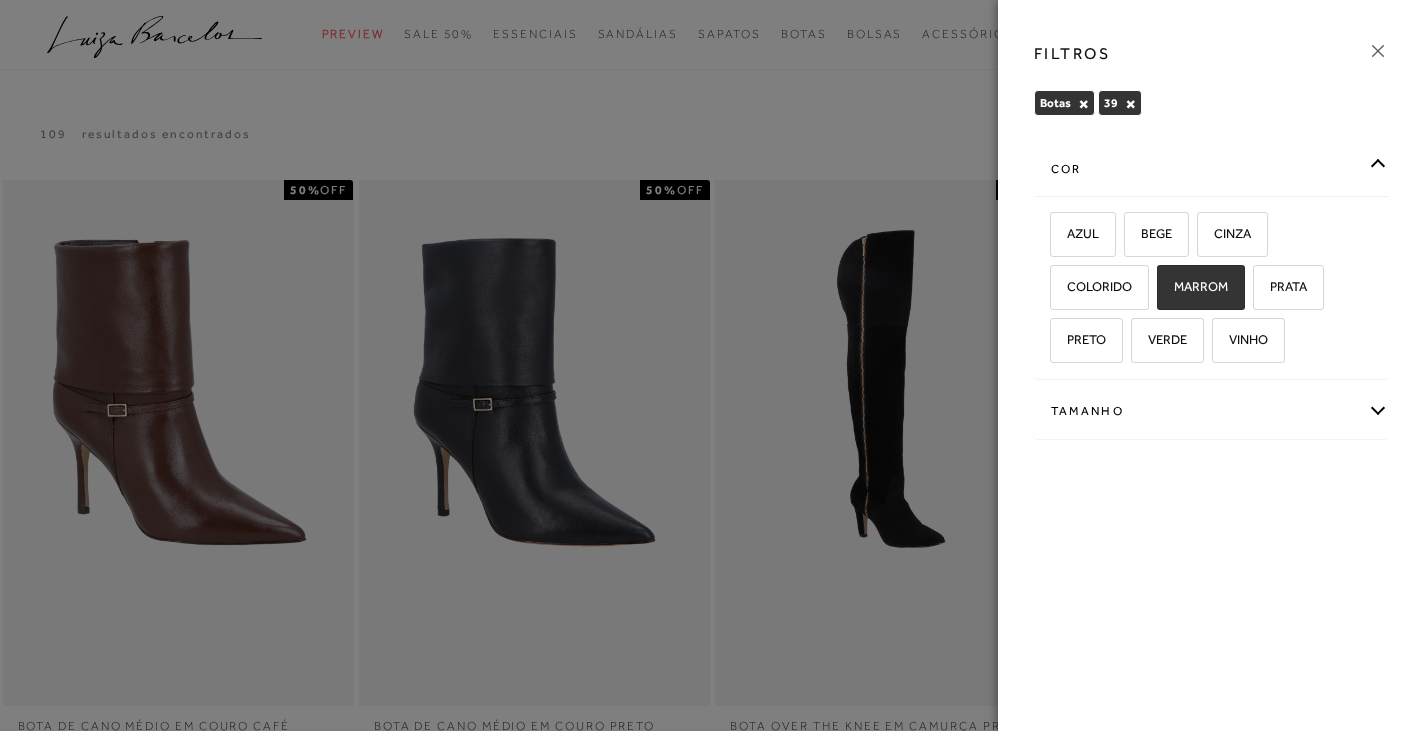 checkbox on "true" 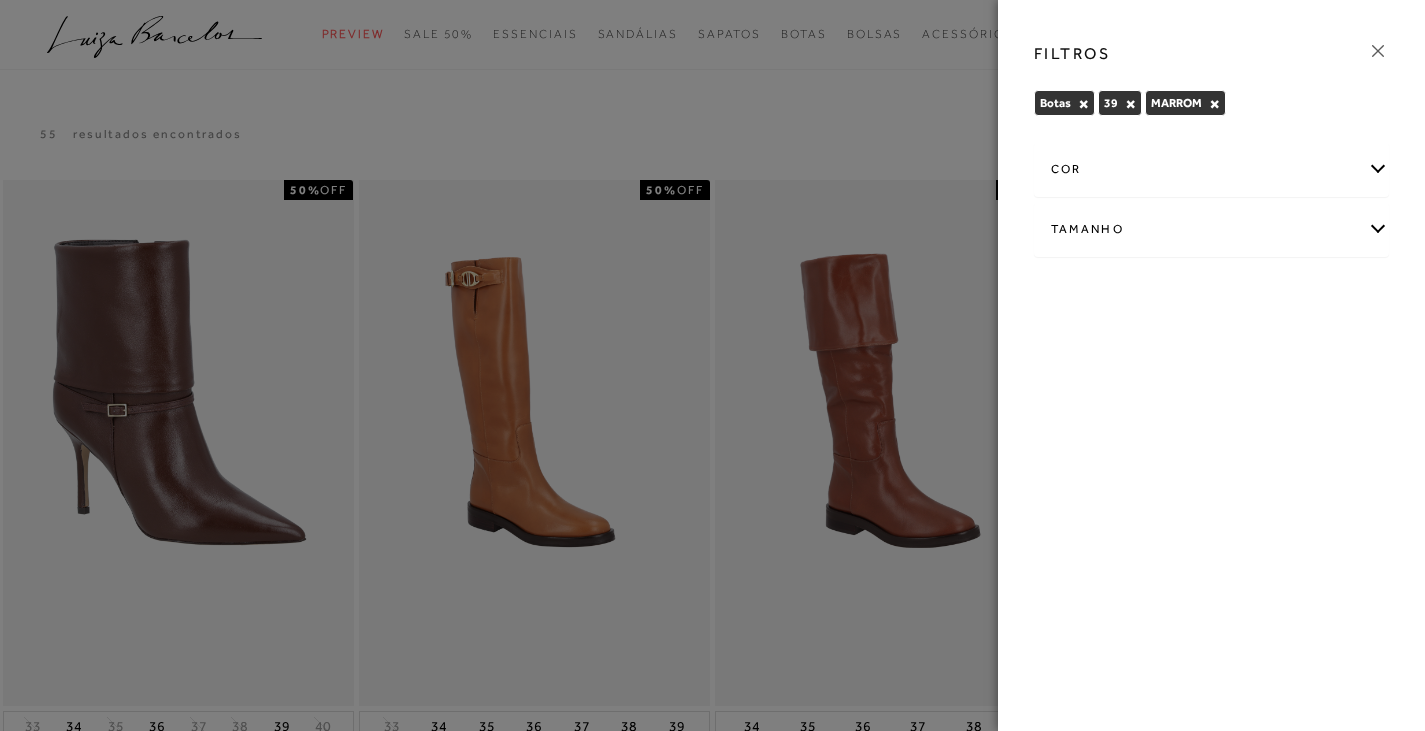 click at bounding box center (712, 365) 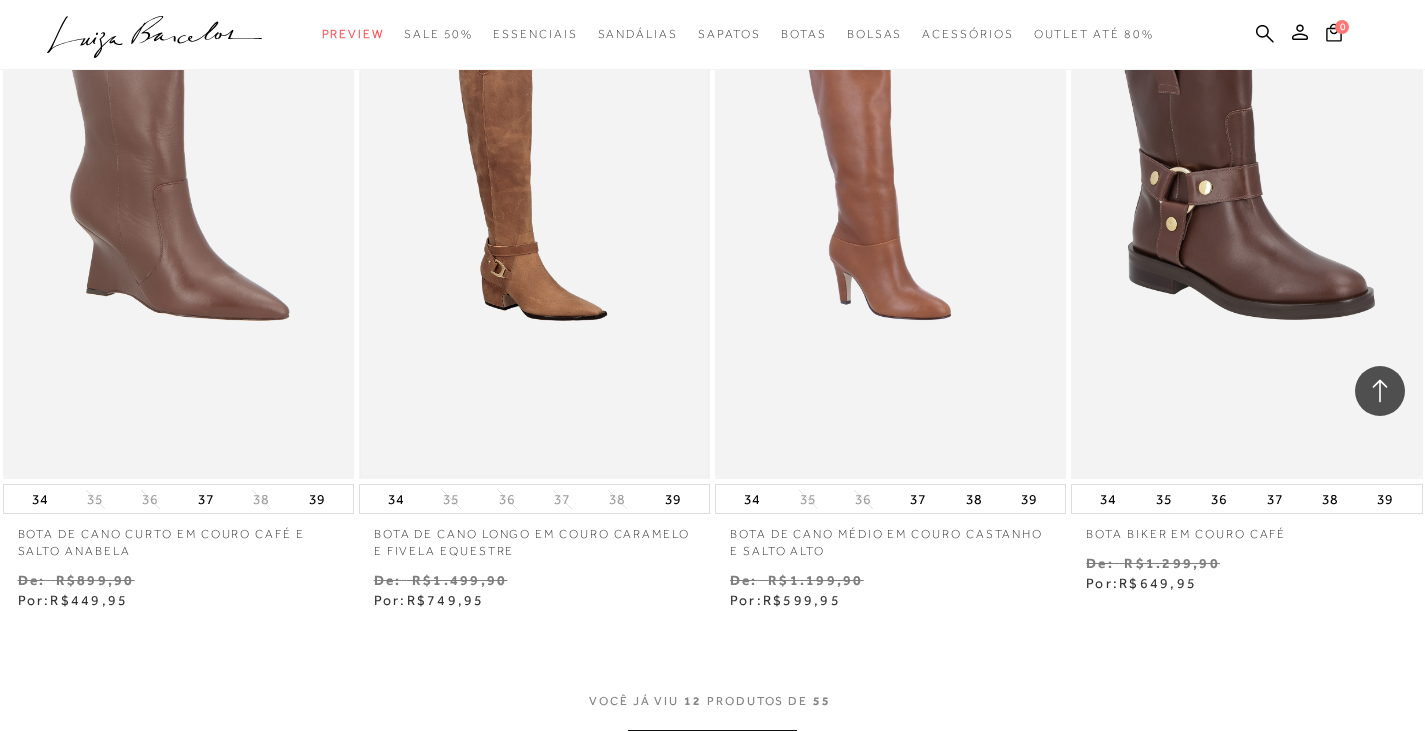 scroll, scrollTop: 1500, scrollLeft: 0, axis: vertical 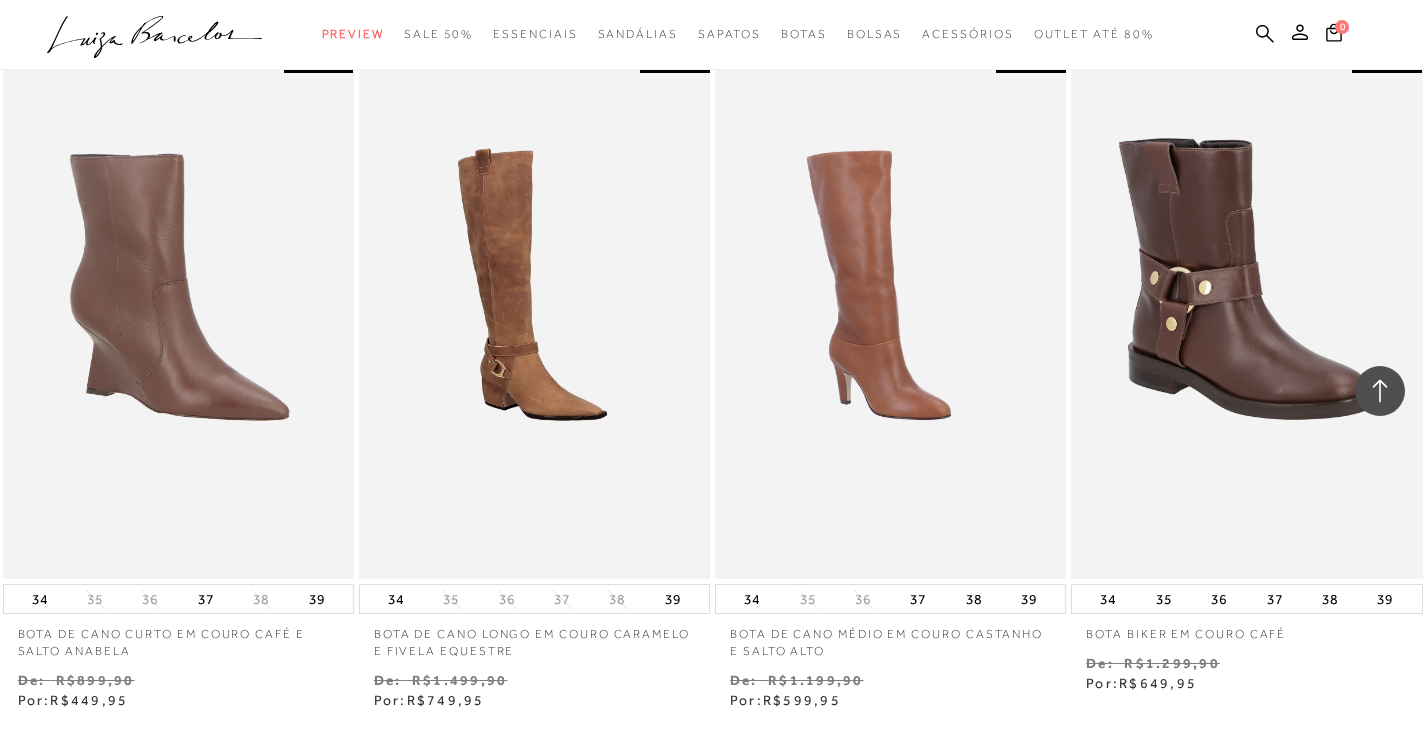 click at bounding box center (534, 315) 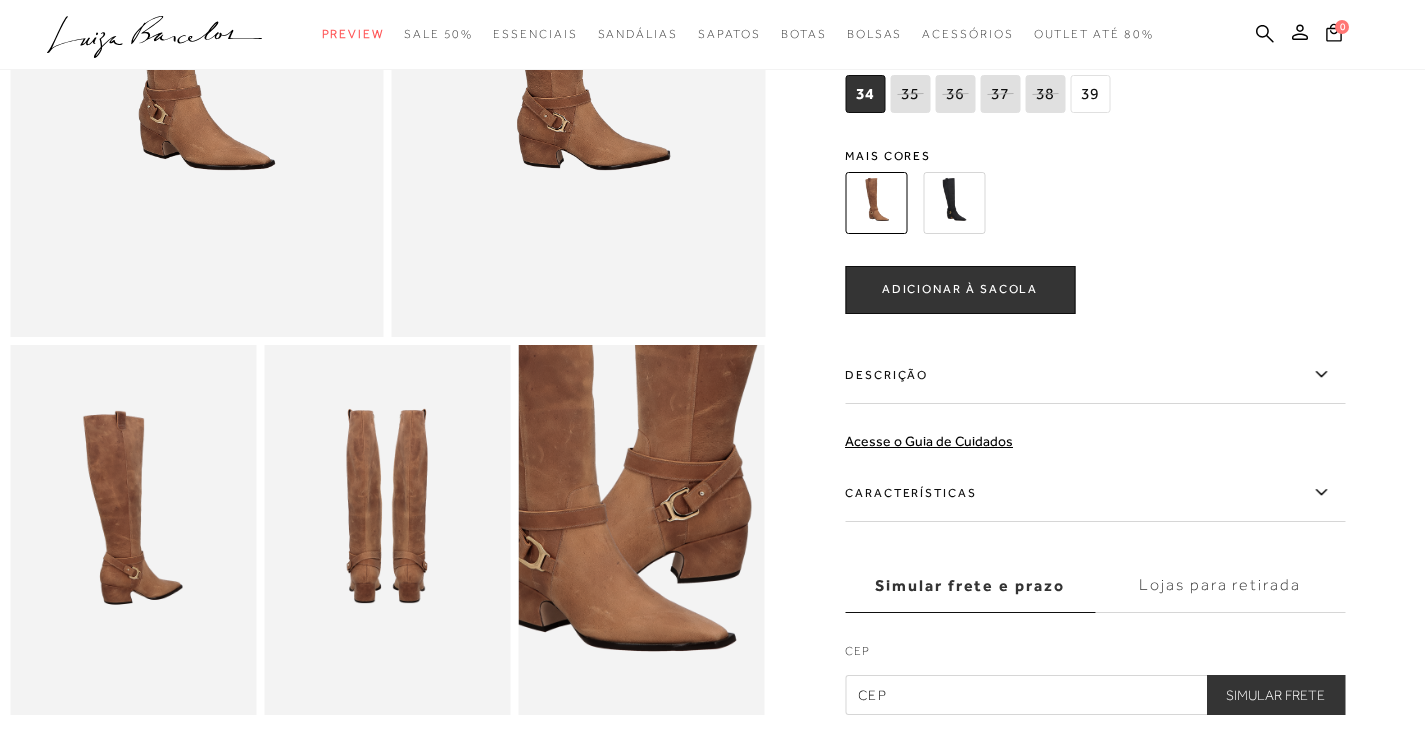 scroll, scrollTop: 400, scrollLeft: 0, axis: vertical 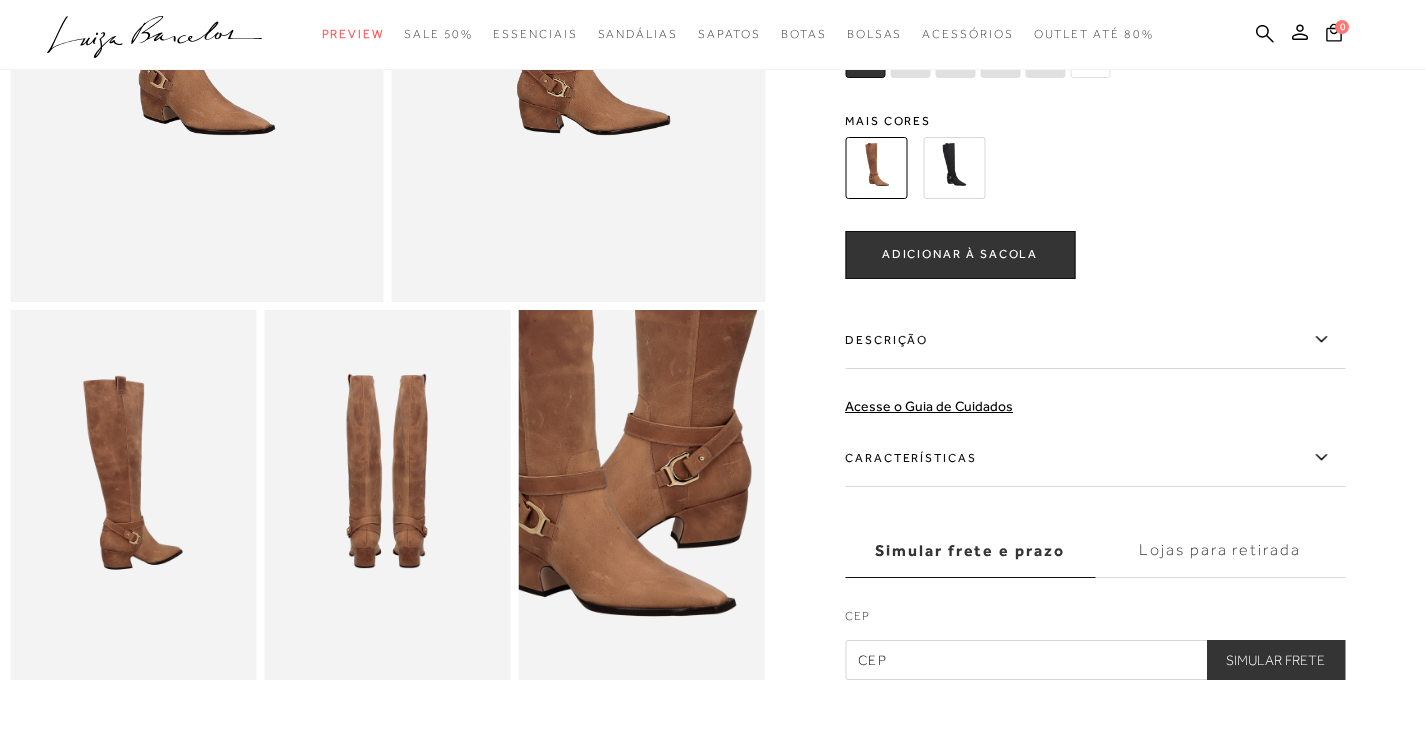 click on "Características" at bounding box center (1095, 458) 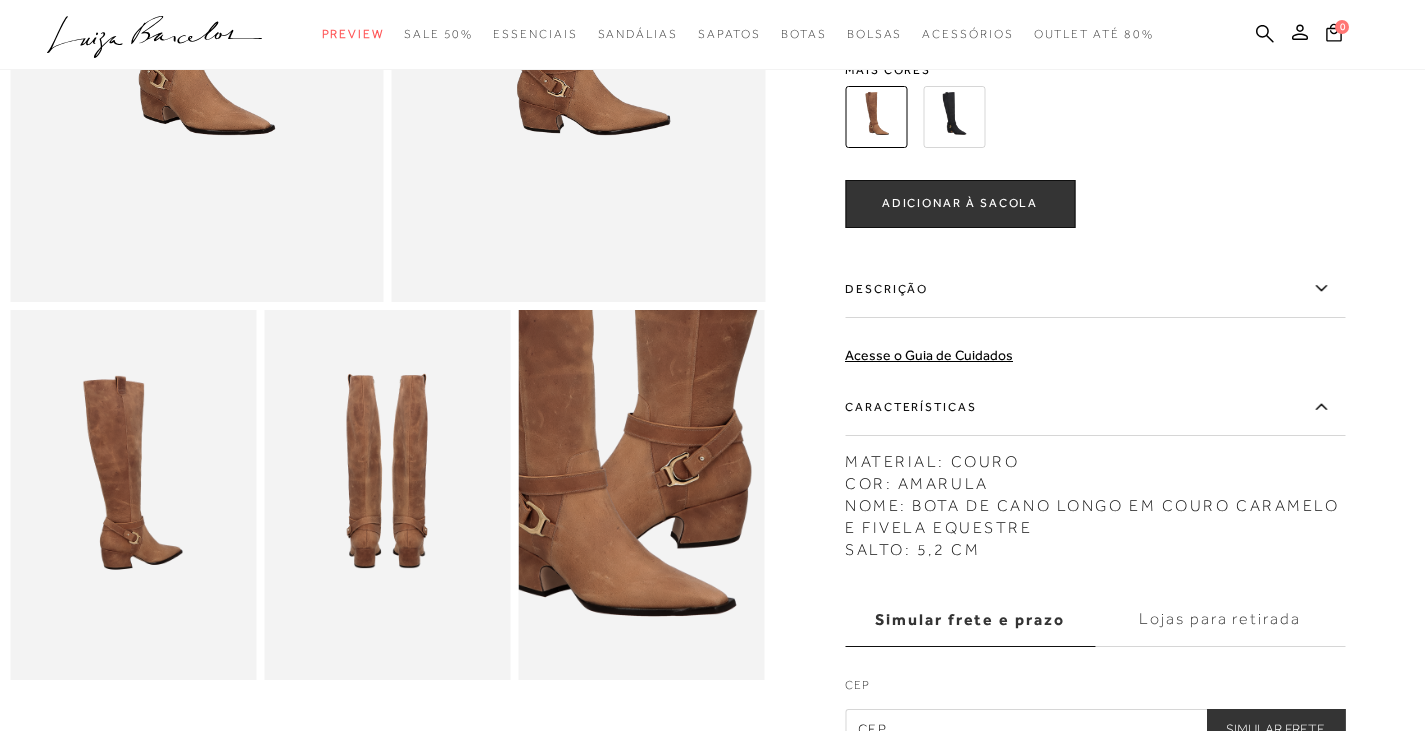 click at bounding box center [642, 494] 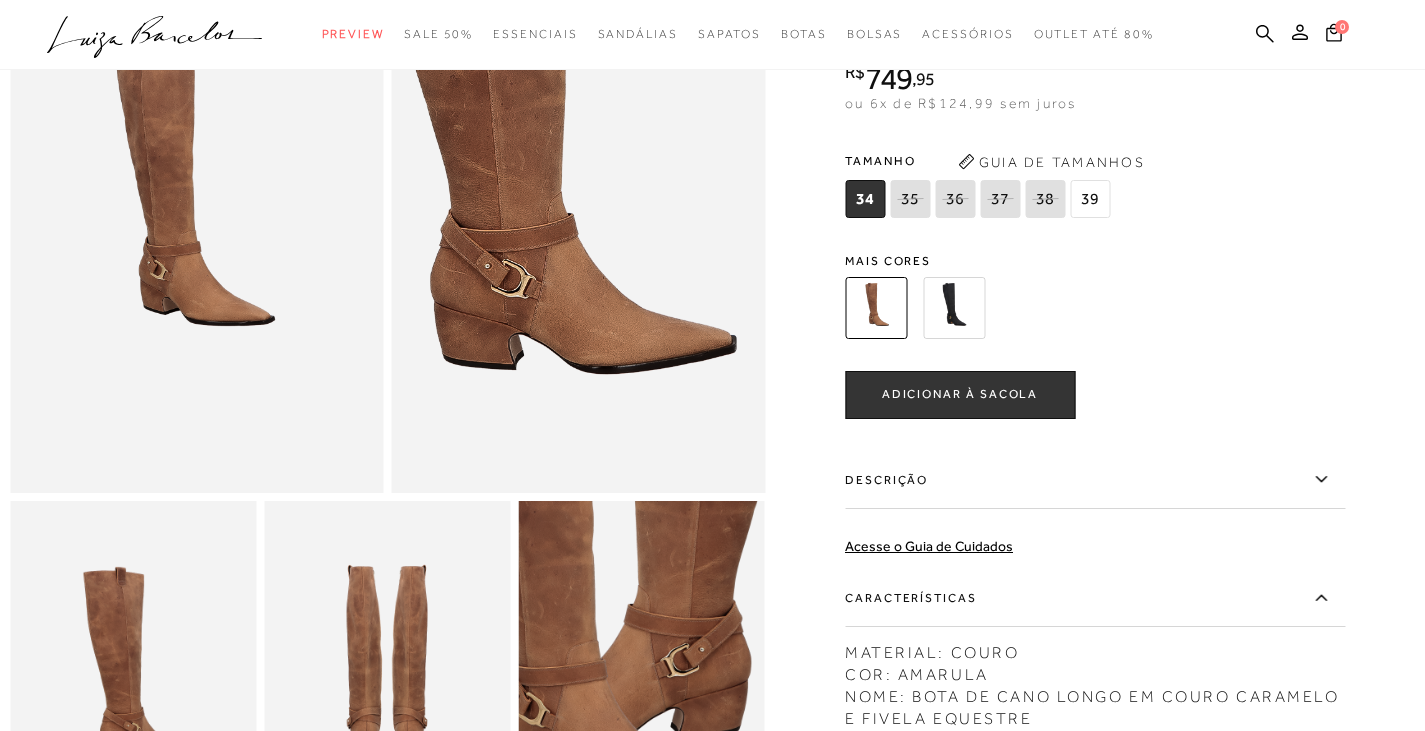scroll, scrollTop: 0, scrollLeft: 0, axis: both 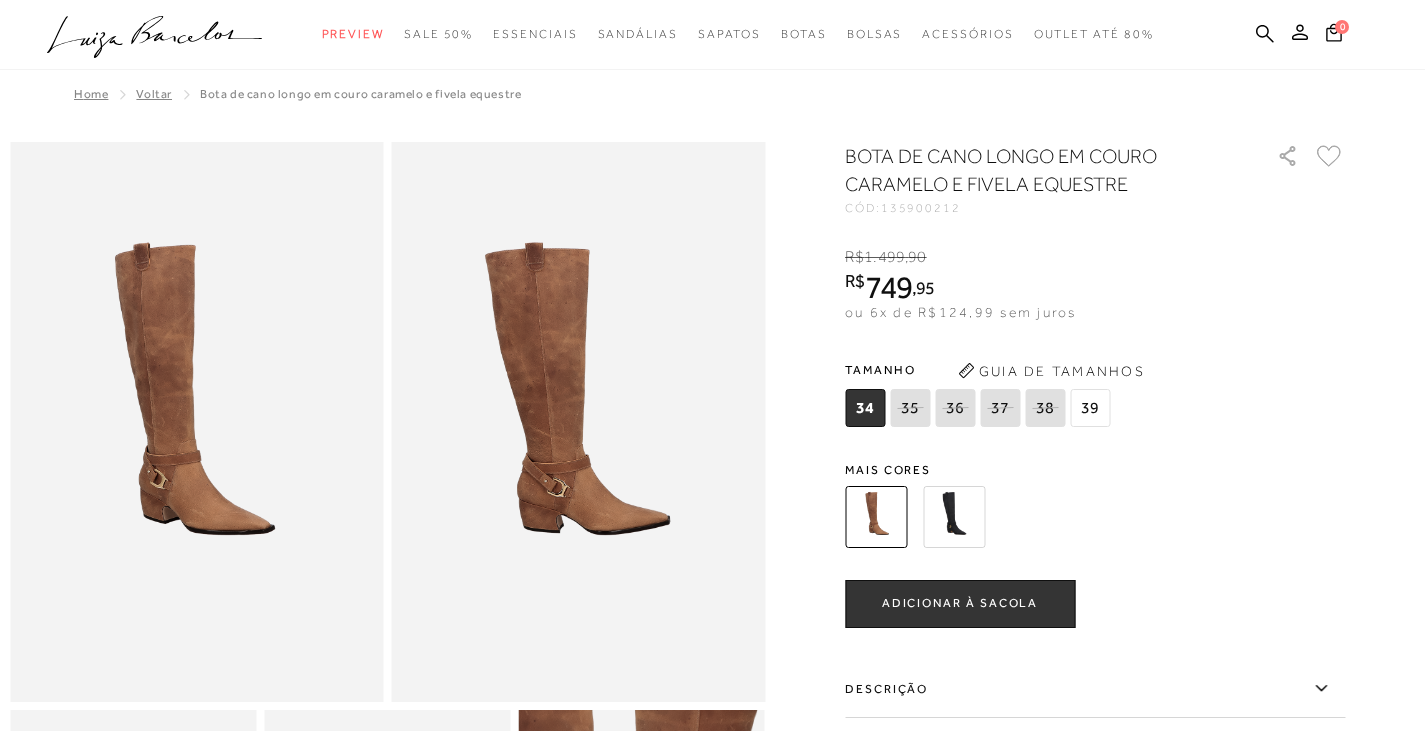 click on "BOTA DE CANO LONGO EM COURO CARAMELO  E FIVELA EQUESTRE
CÓD:
[NUMBER]
×
É necessário selecionar um tamanho para adicionar o produto como favorito.
R$ [PRICE] , [PRICE]
R$ [PRICE] , [PRICE]
ou [NUMBER]x de R$[PRICE],[PRICE] sem juros
De  R$ [PRICE],[PRICE]
Por:  R$ [PRICE],[PRICE]
Tamanho
[NUMBER]" at bounding box center [1095, 645] 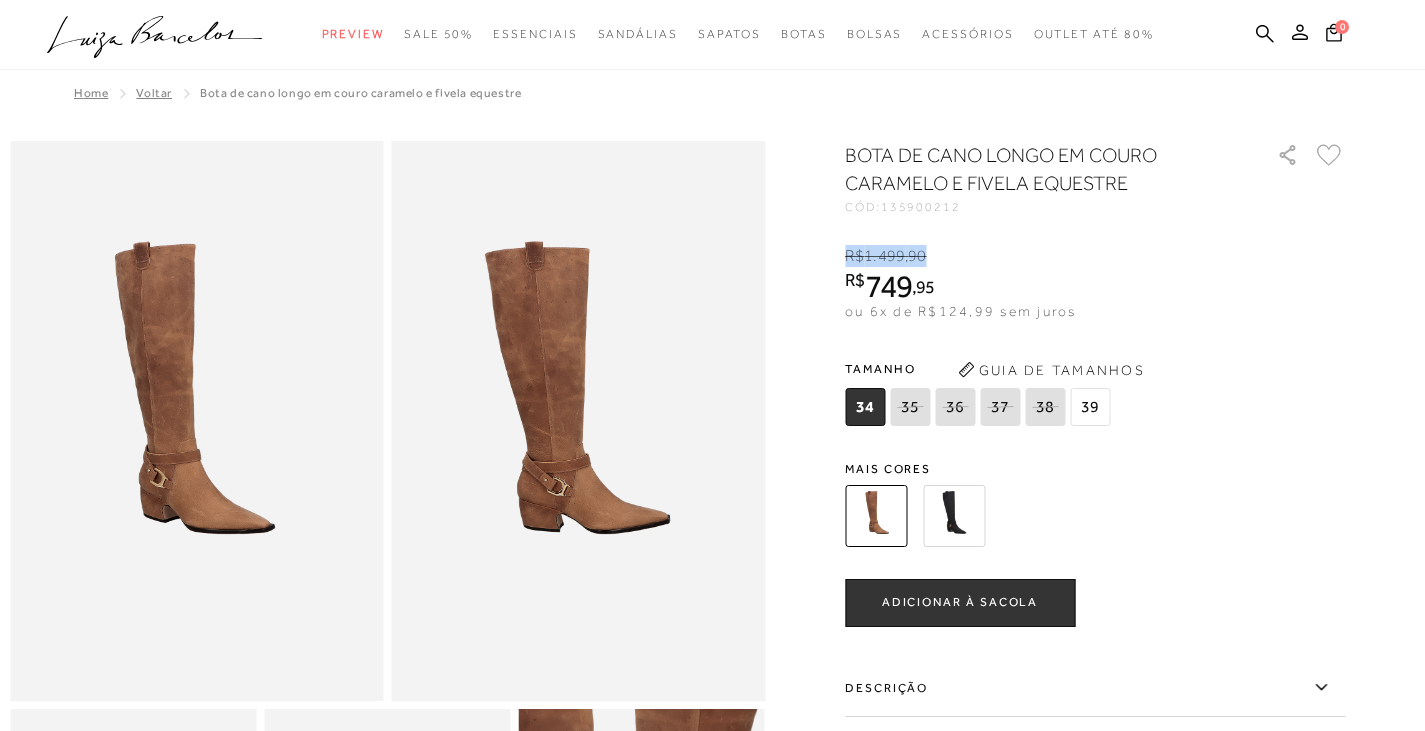 scroll, scrollTop: 0, scrollLeft: 0, axis: both 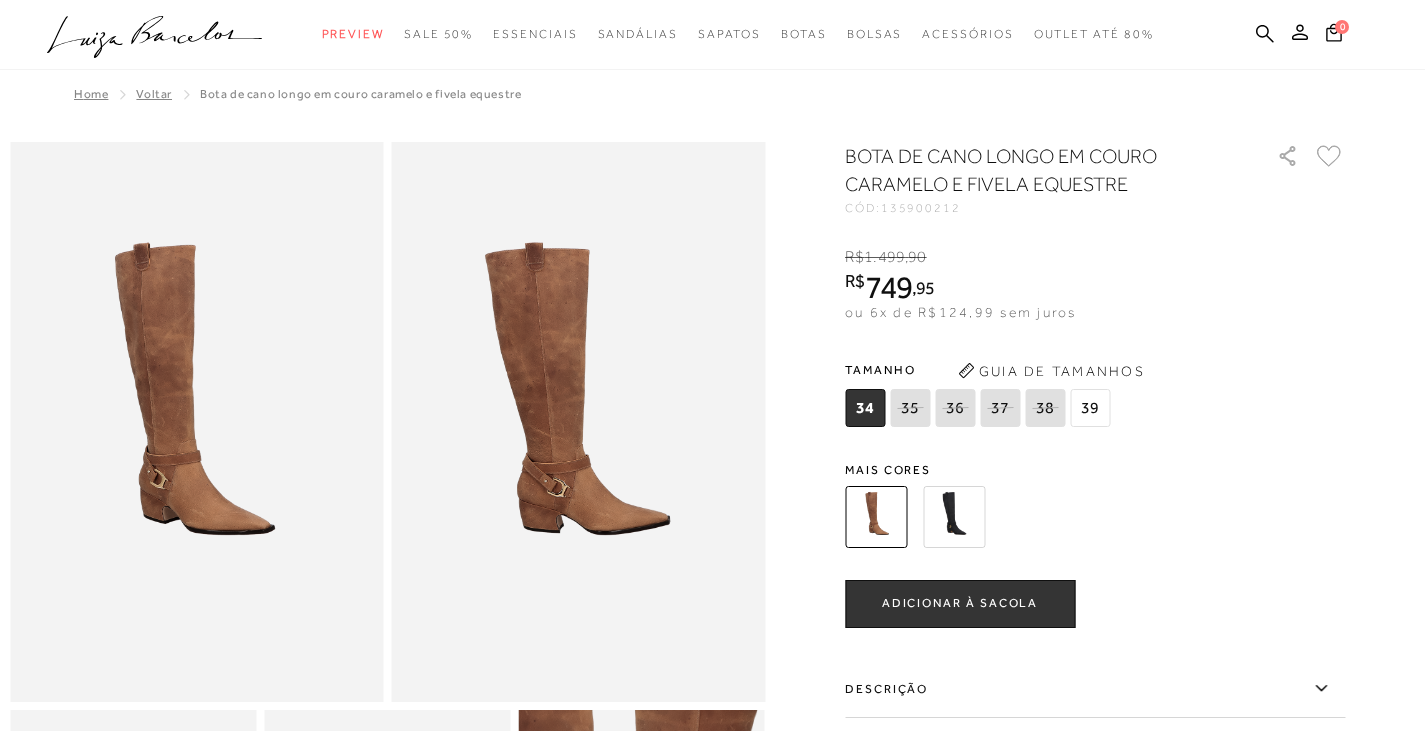 click on "Home
Voltar
BOTA DE CANO LONGO EM COURO CARAMELO  E FIVELA EQUESTRE" at bounding box center (712, 96) 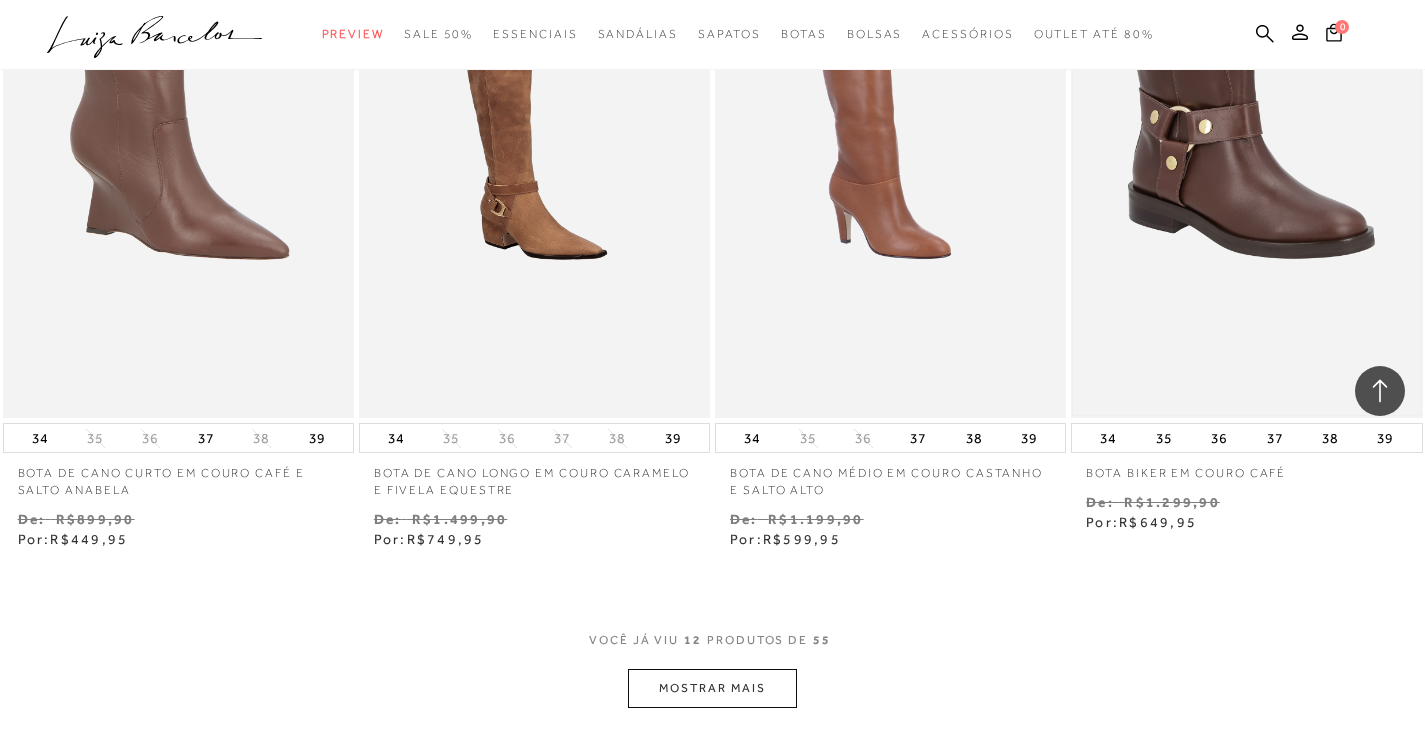 scroll, scrollTop: 1900, scrollLeft: 0, axis: vertical 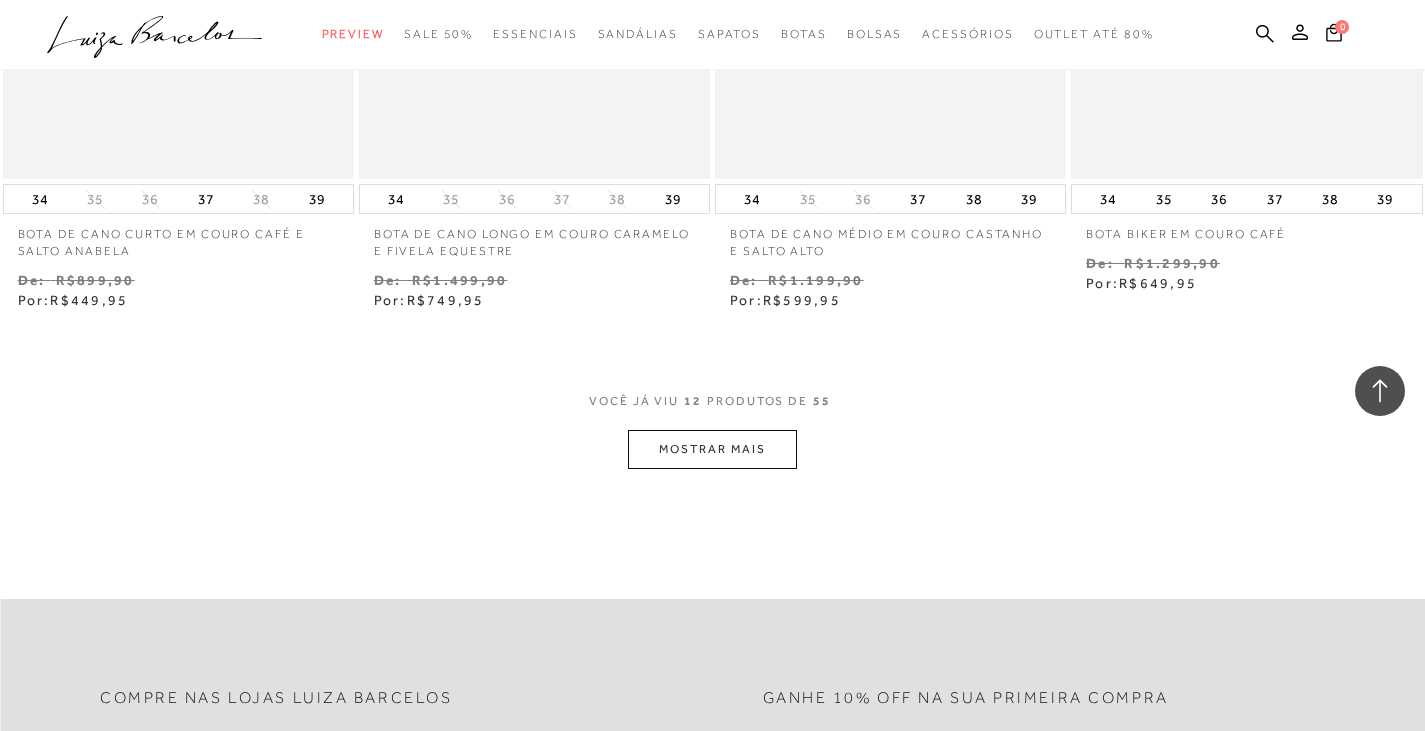 click on "MOSTRAR MAIS" at bounding box center (712, 449) 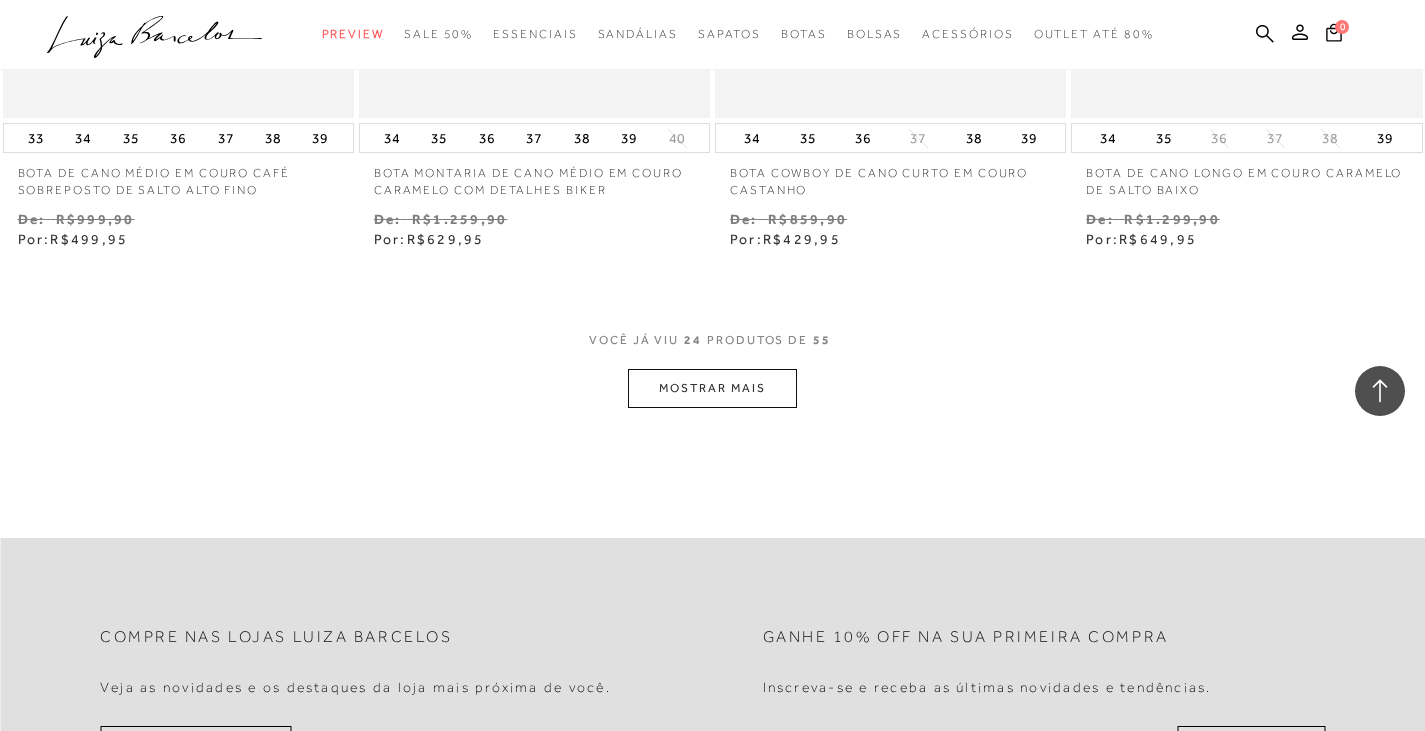 scroll, scrollTop: 4000, scrollLeft: 0, axis: vertical 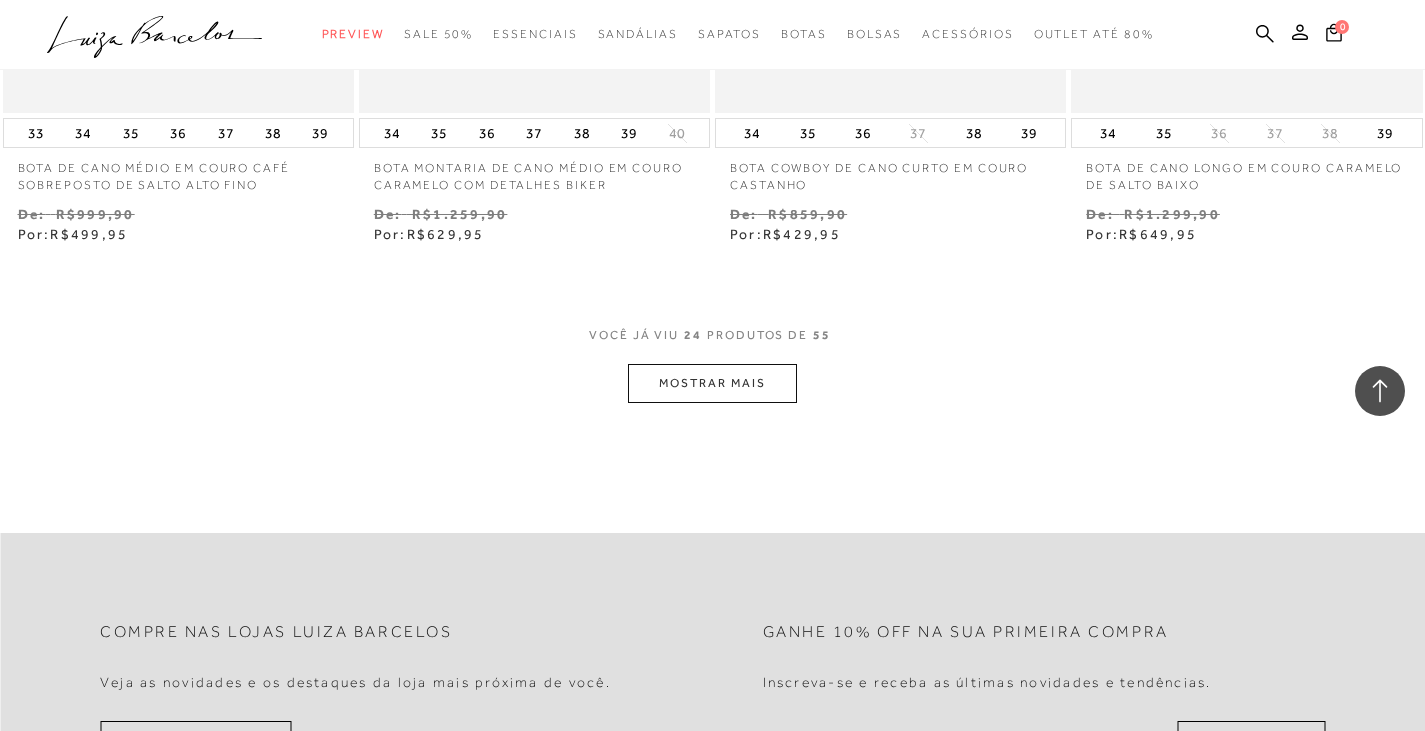 click on "MOSTRAR MAIS" at bounding box center [712, 383] 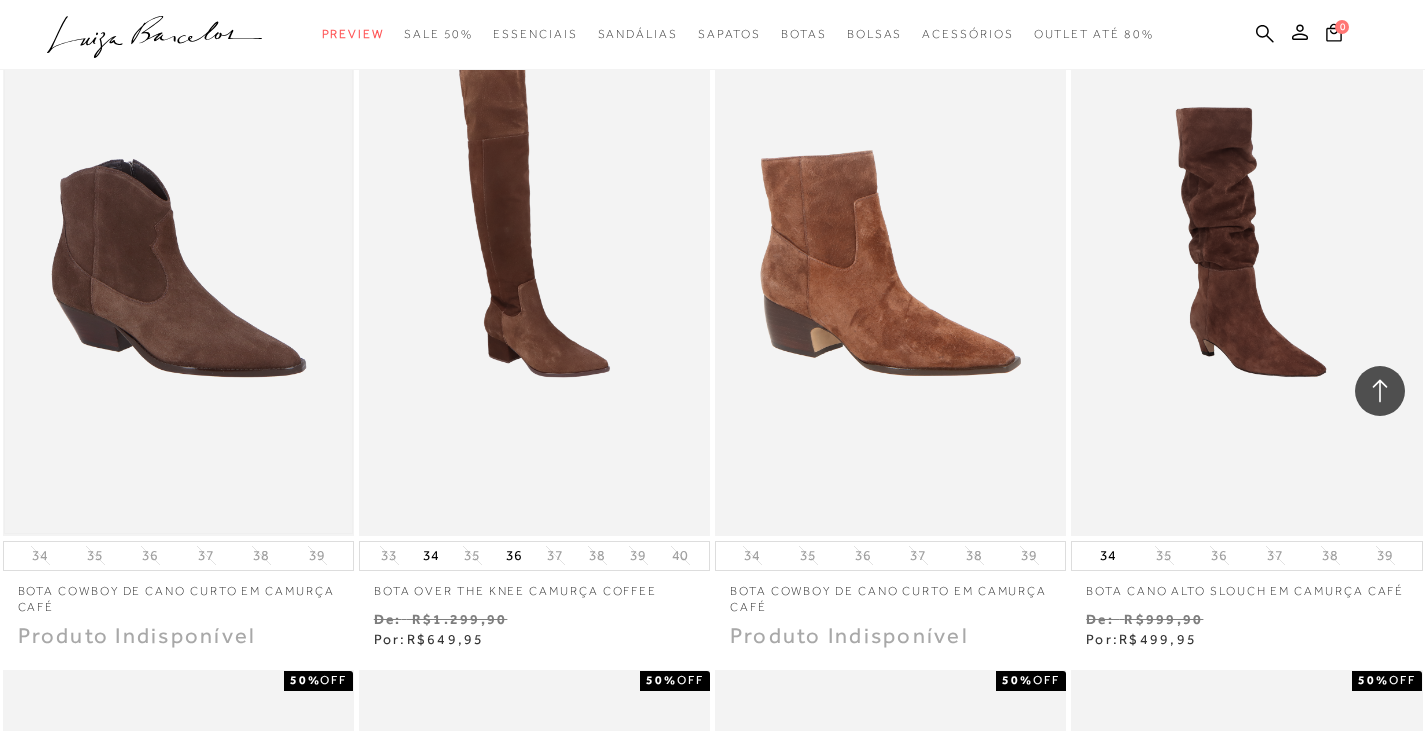 scroll, scrollTop: 4900, scrollLeft: 0, axis: vertical 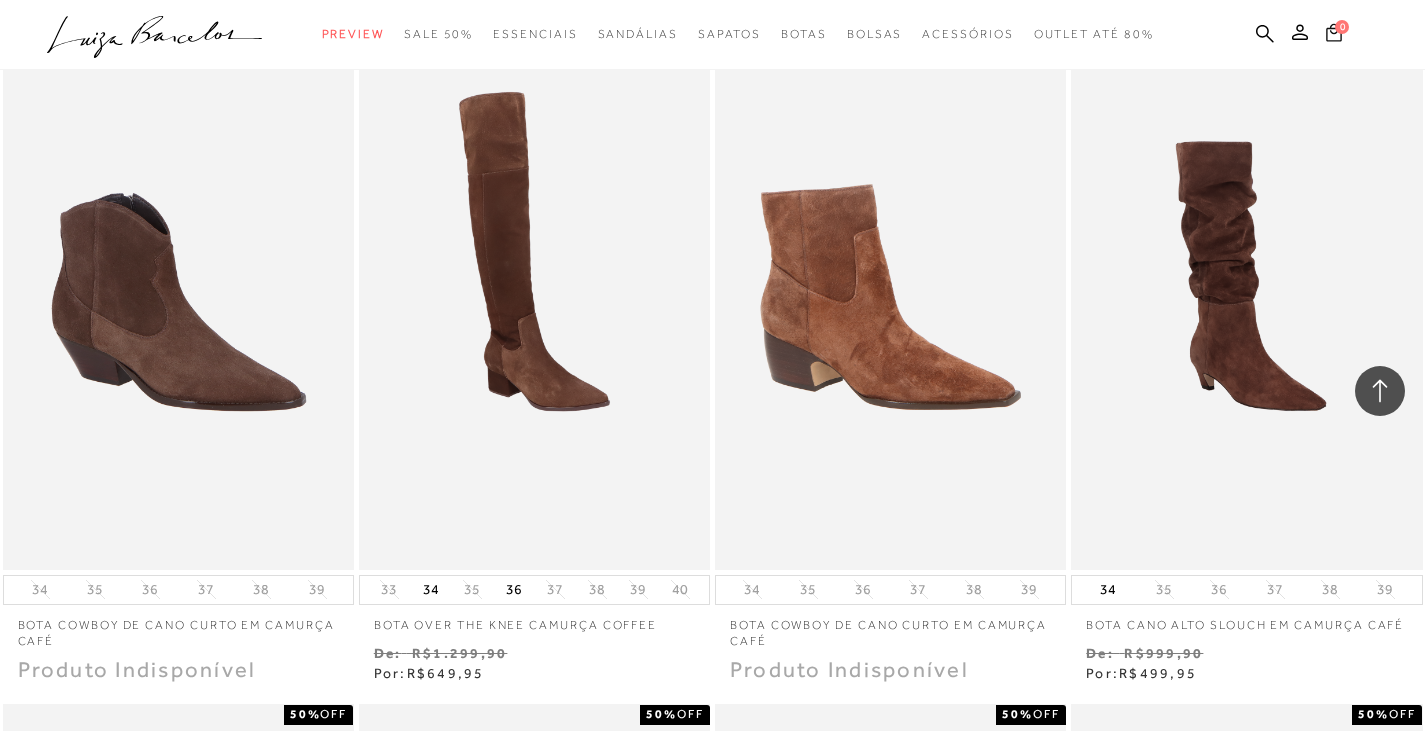 click on "0" at bounding box center [1342, 27] 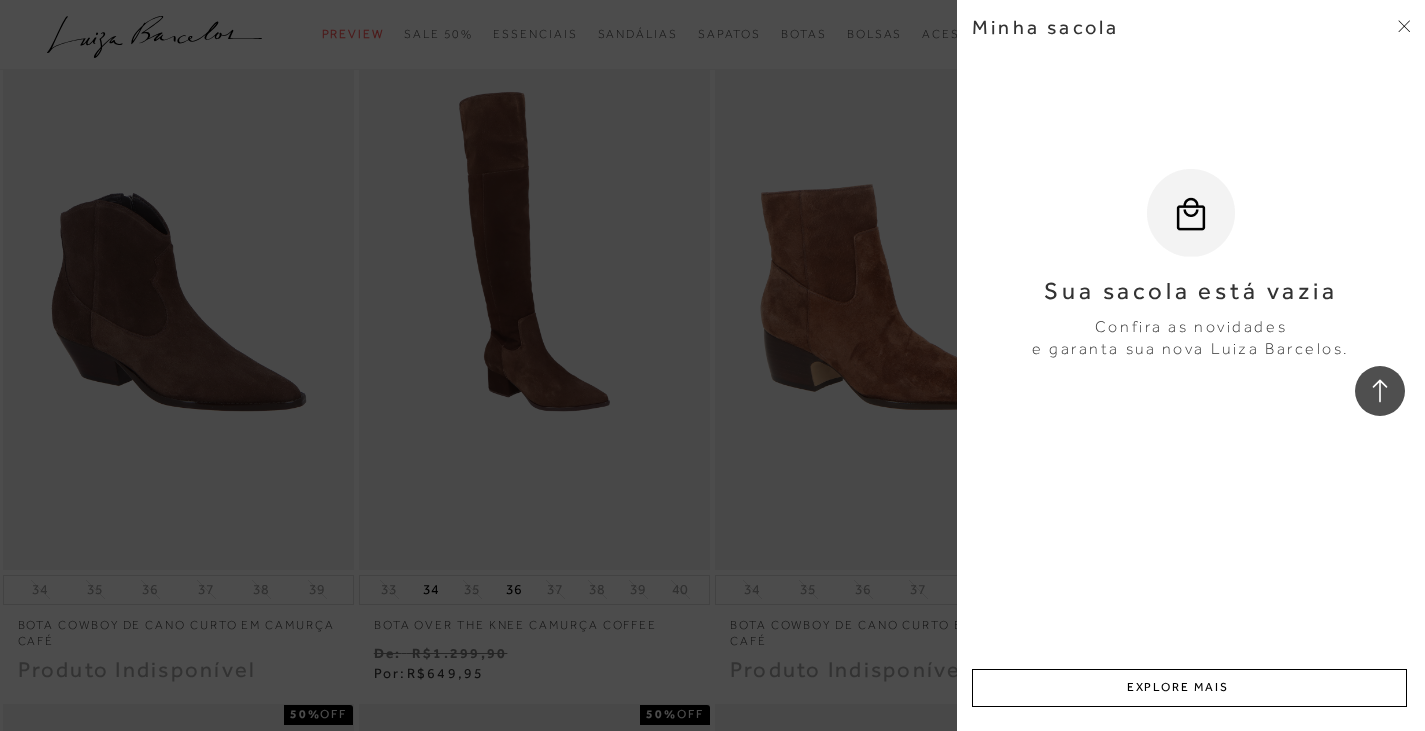 click 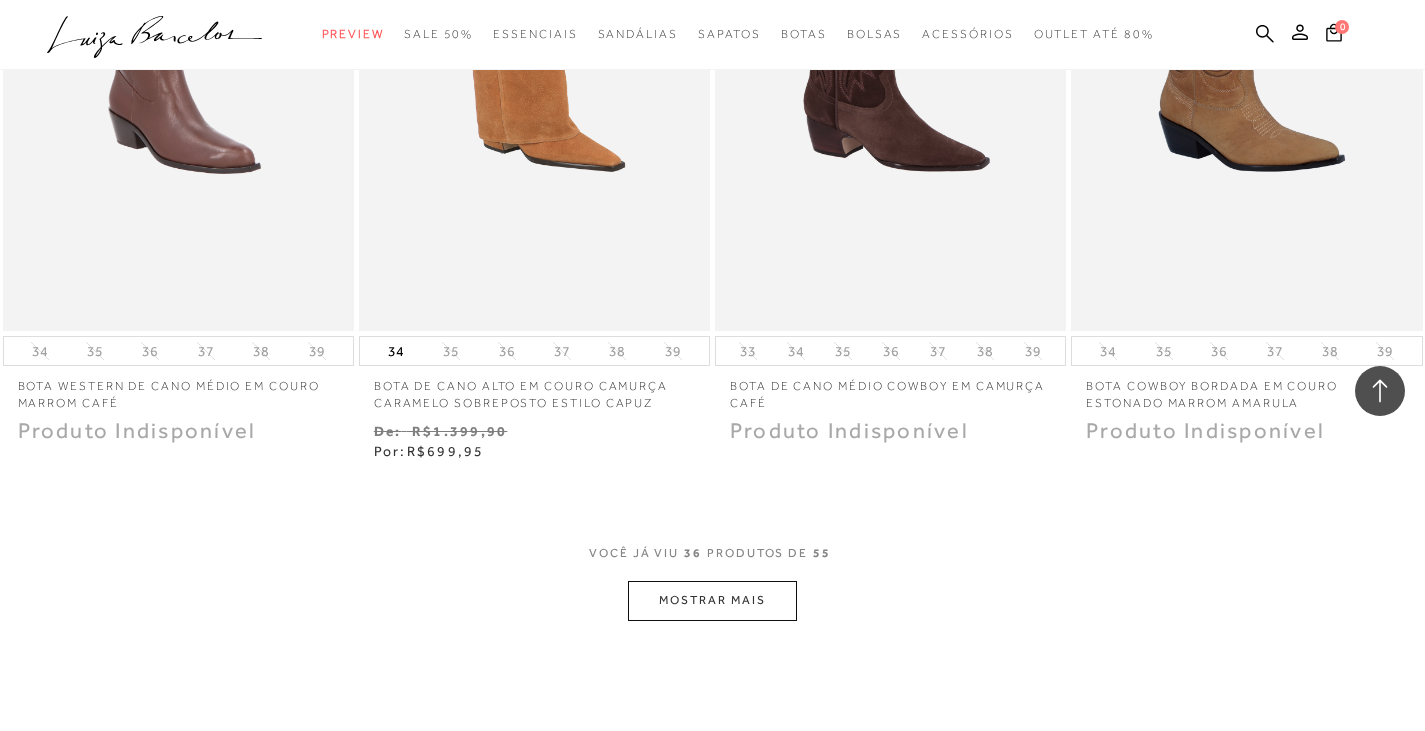 scroll, scrollTop: 6100, scrollLeft: 0, axis: vertical 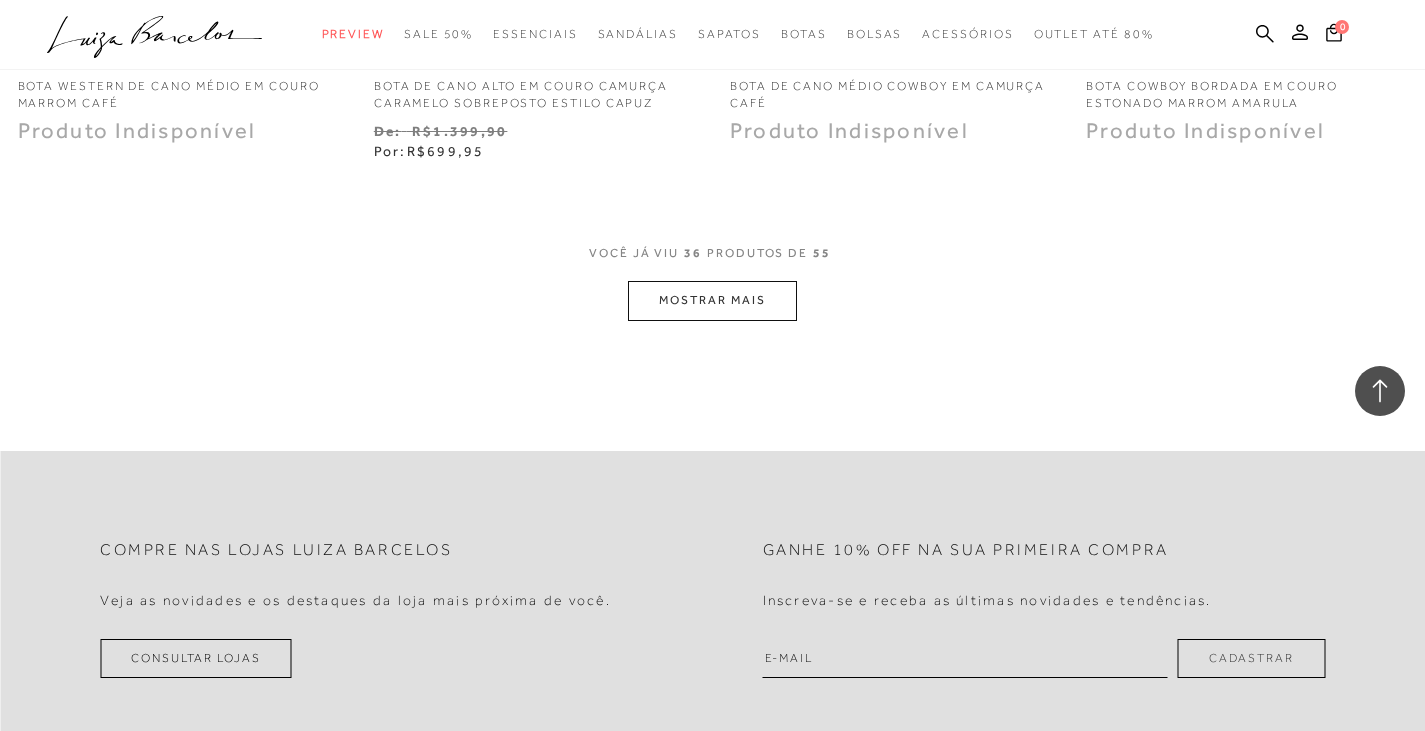 click on "MOSTRAR MAIS" at bounding box center [712, 300] 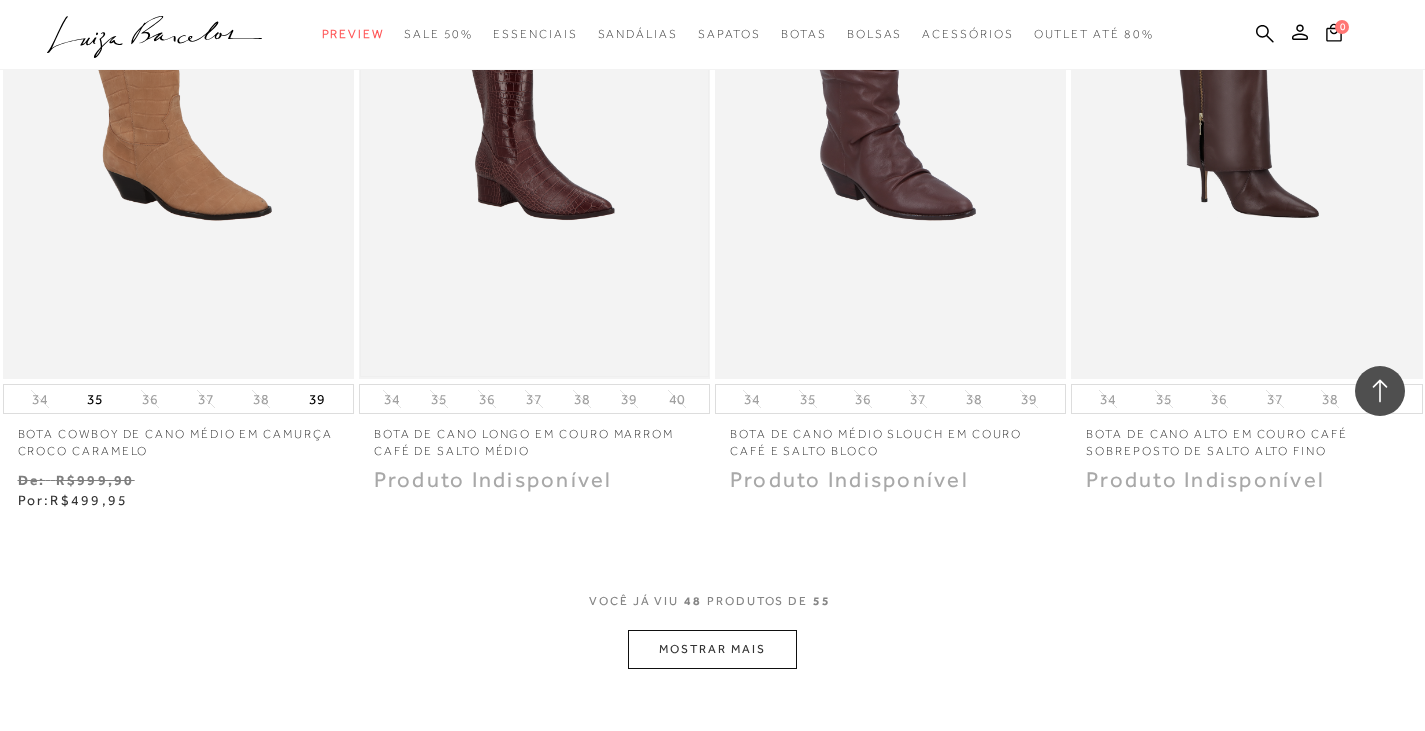 scroll, scrollTop: 7900, scrollLeft: 0, axis: vertical 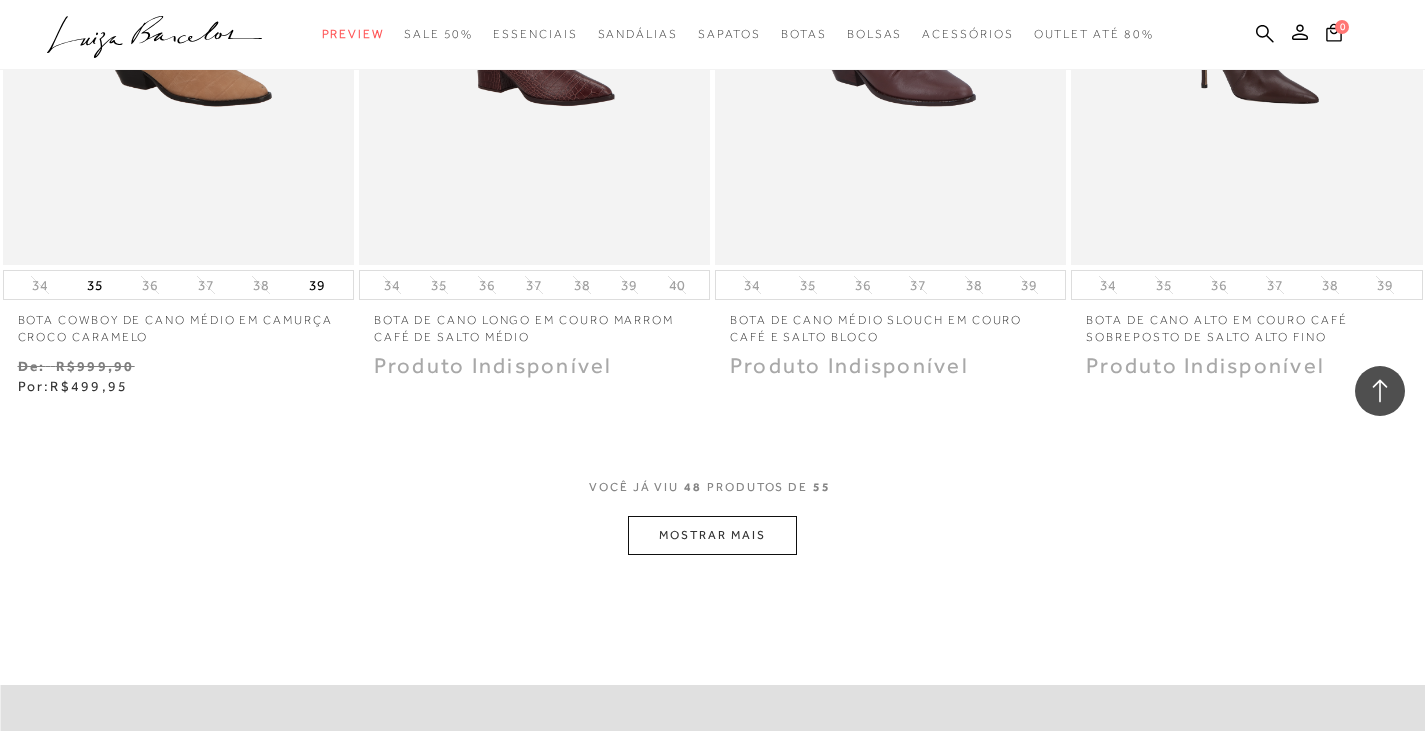 click on "MOSTRAR MAIS" at bounding box center [712, 535] 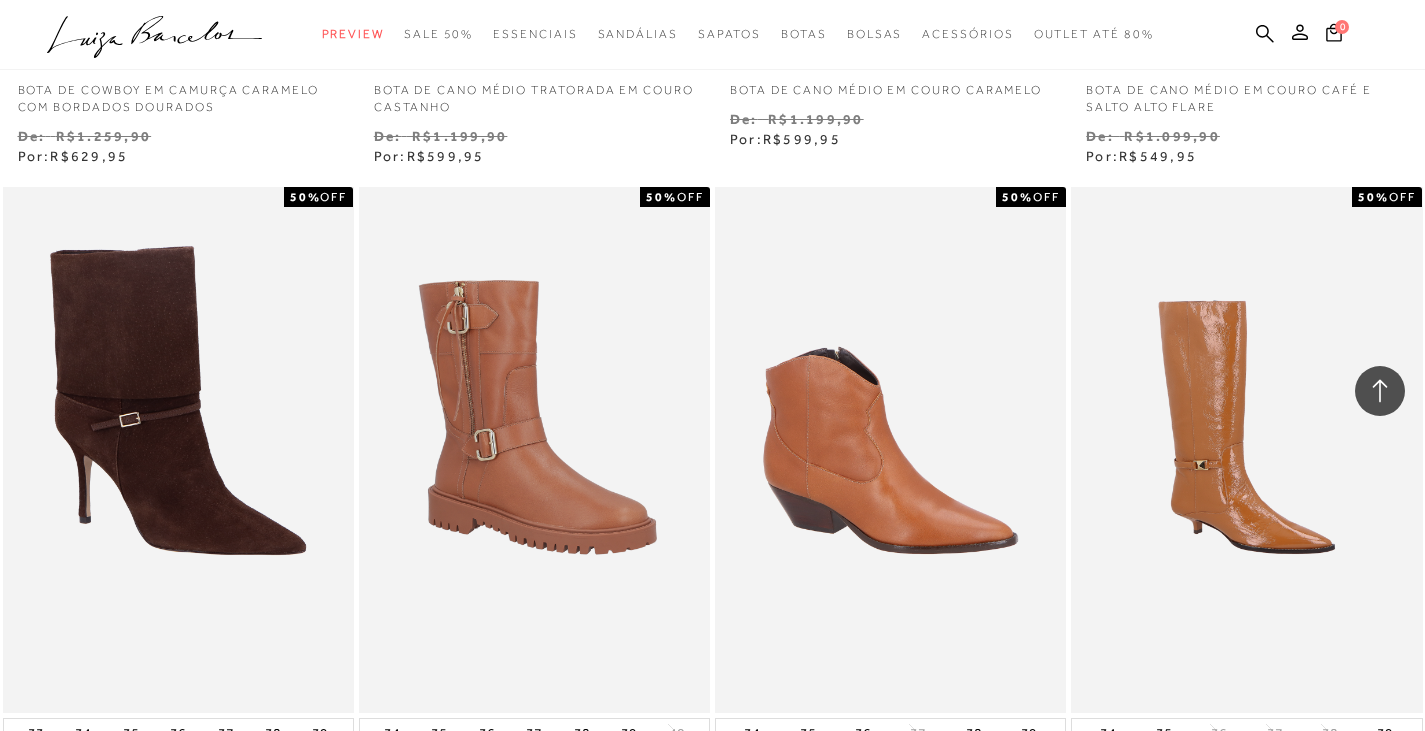 scroll, scrollTop: 3600, scrollLeft: 0, axis: vertical 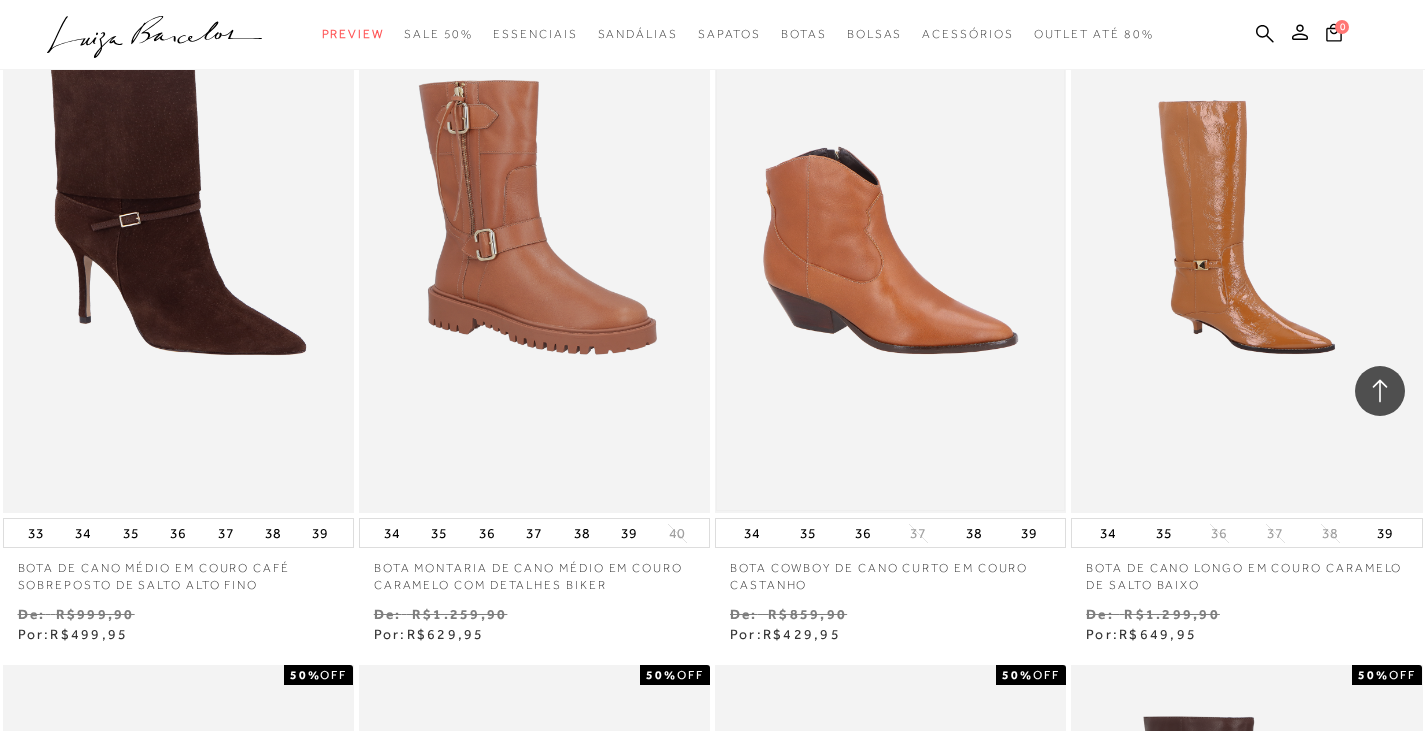 click at bounding box center [890, 250] 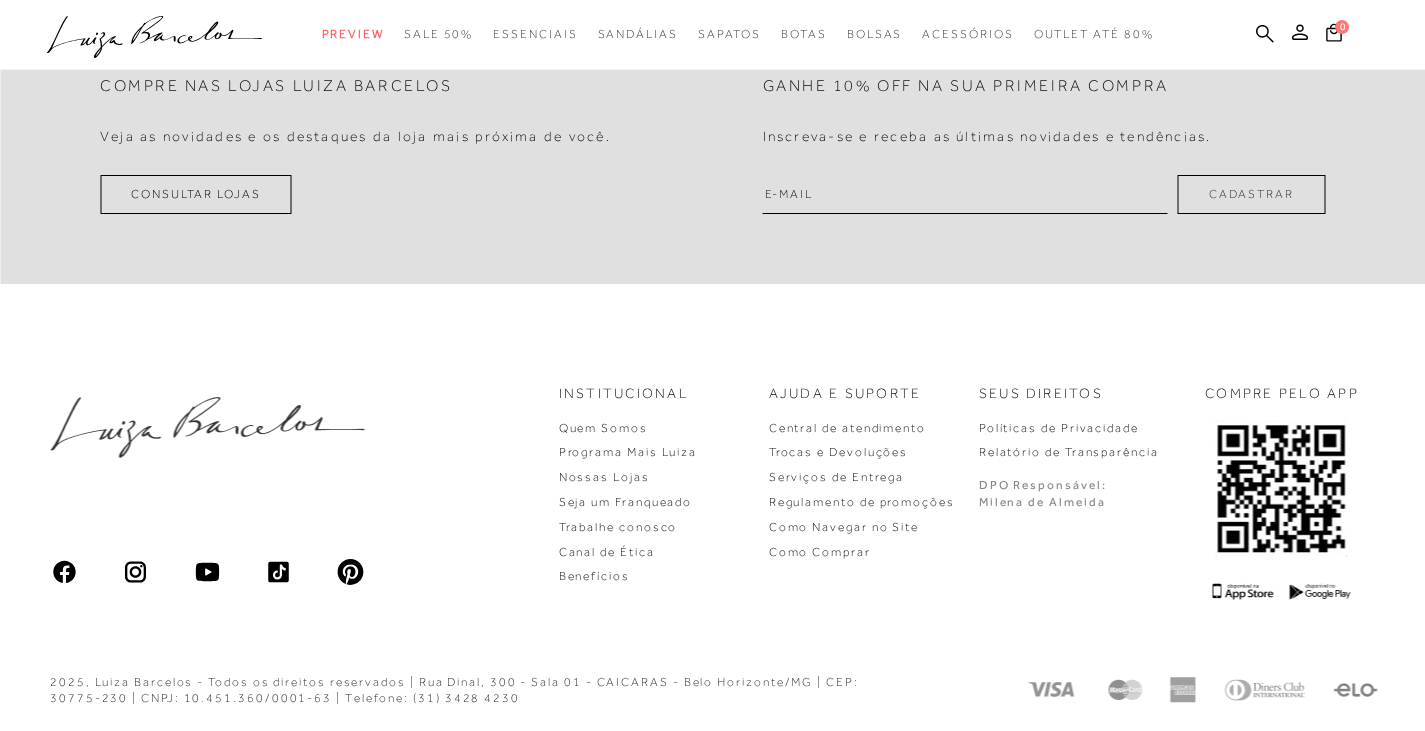 scroll, scrollTop: 840, scrollLeft: 0, axis: vertical 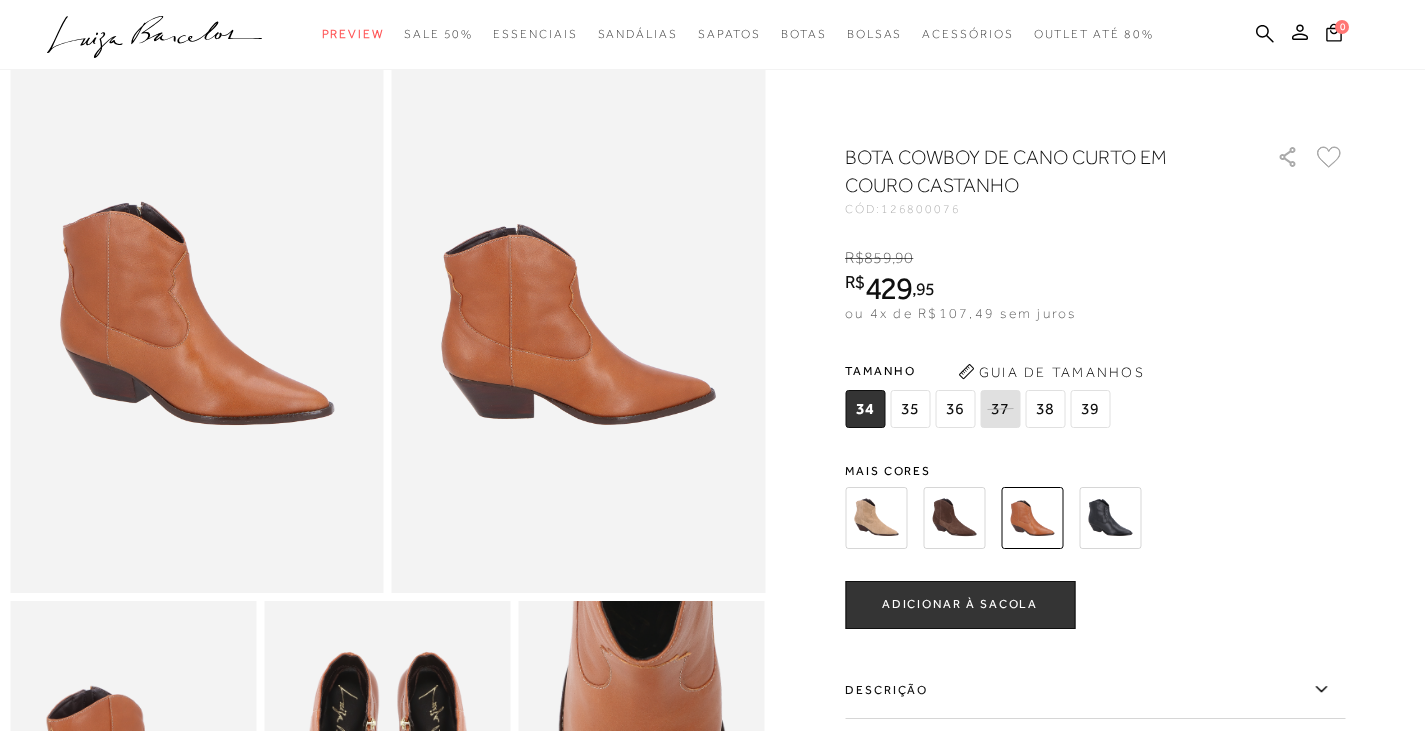 click at bounding box center [954, 518] 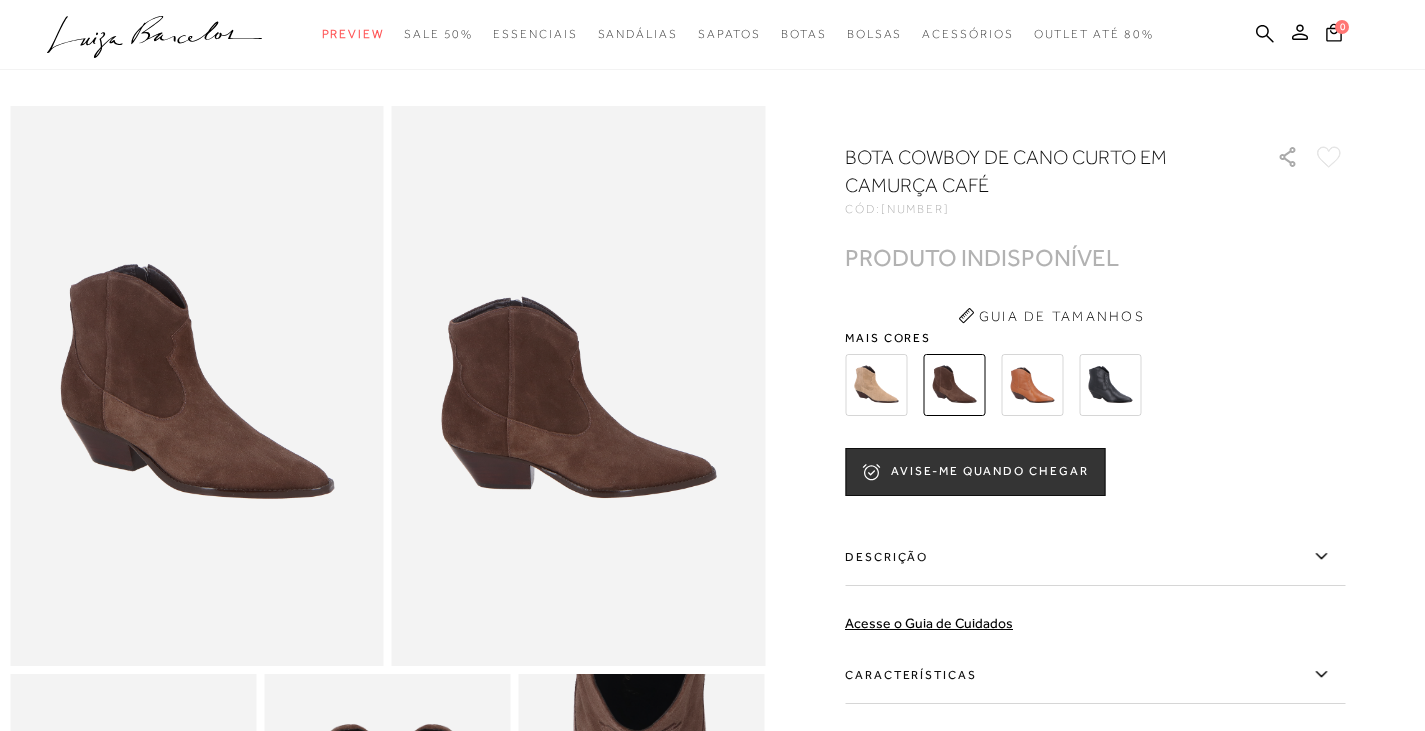scroll, scrollTop: 0, scrollLeft: 0, axis: both 